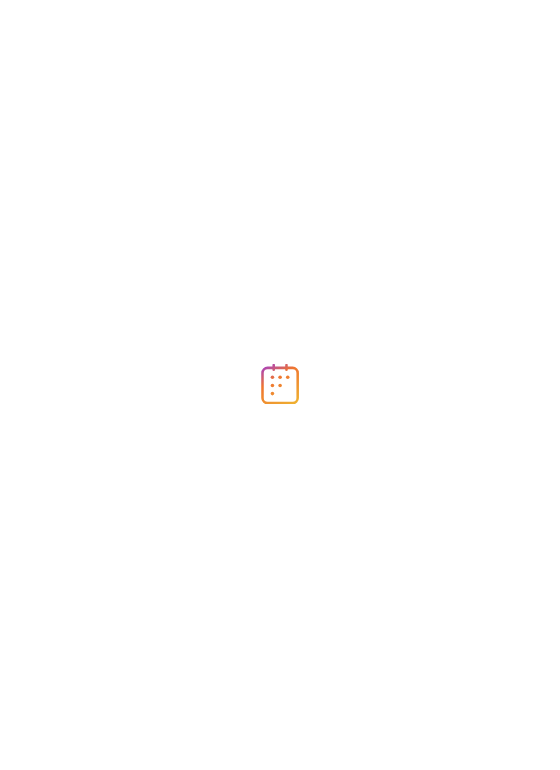 scroll, scrollTop: 0, scrollLeft: 0, axis: both 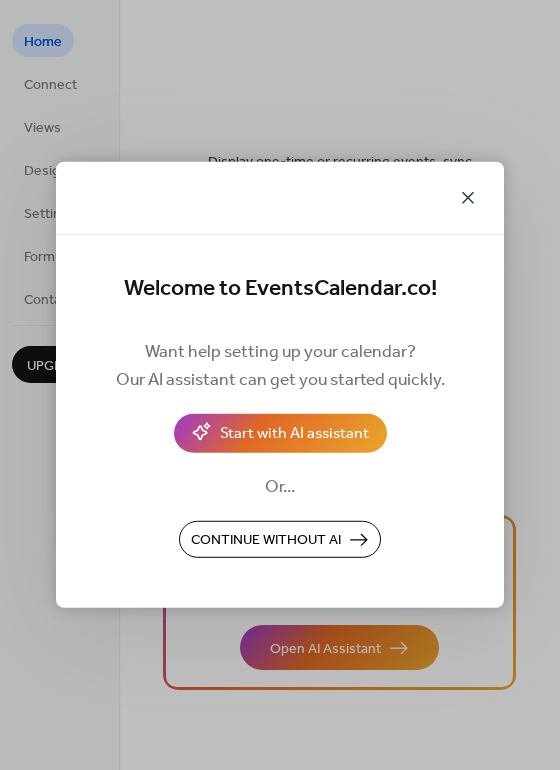 click 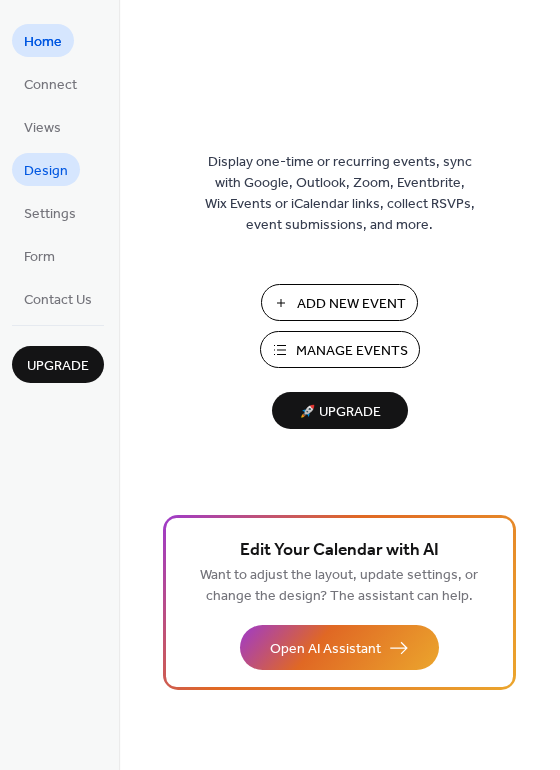 click on "Design" at bounding box center [46, 169] 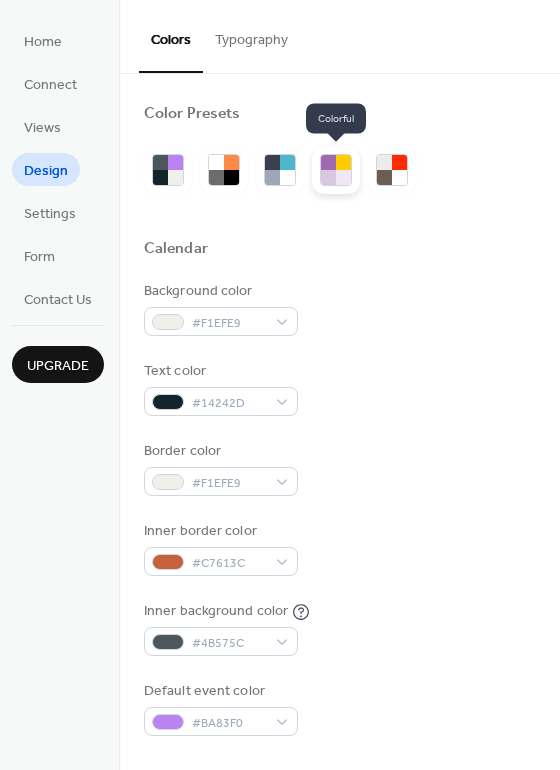 click at bounding box center [328, 177] 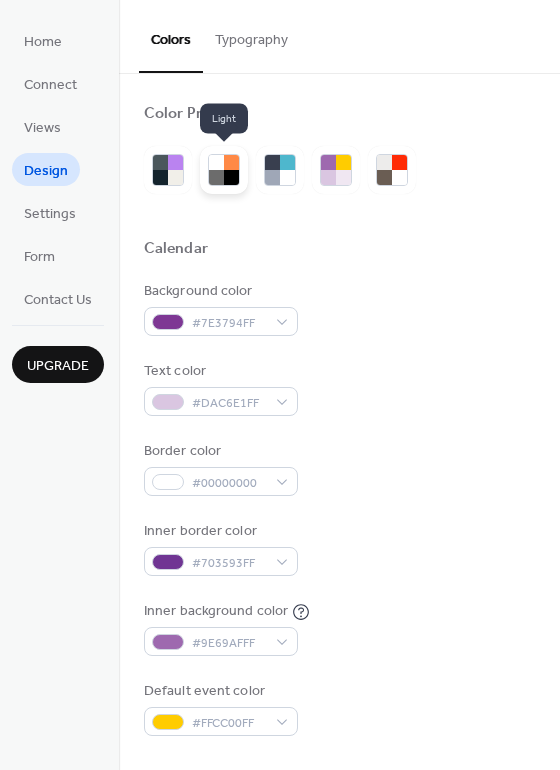 click at bounding box center [231, 177] 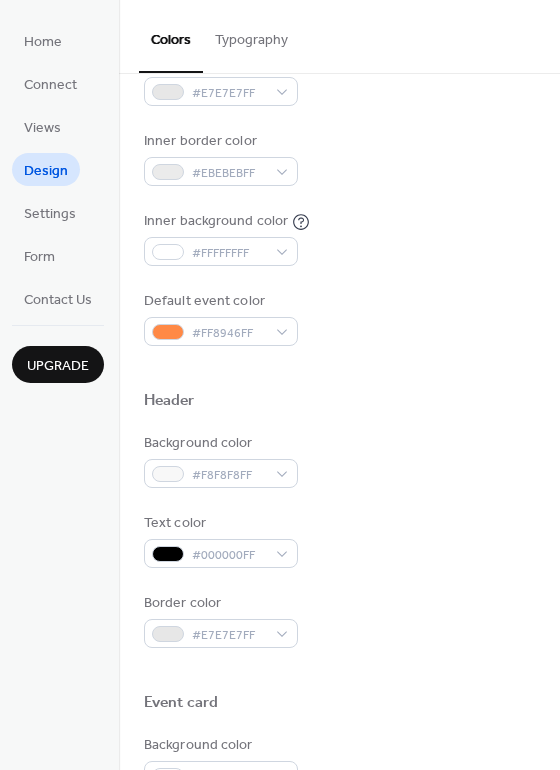 scroll, scrollTop: 400, scrollLeft: 0, axis: vertical 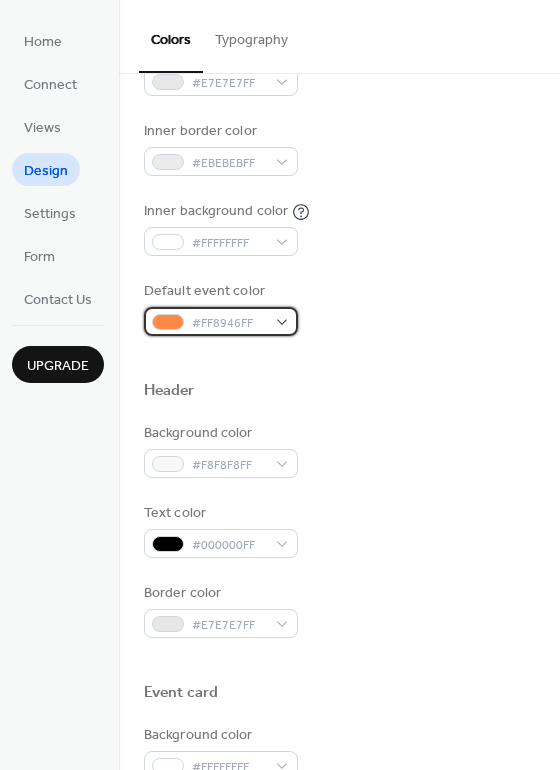 click on "#FF8946FF" at bounding box center (221, 321) 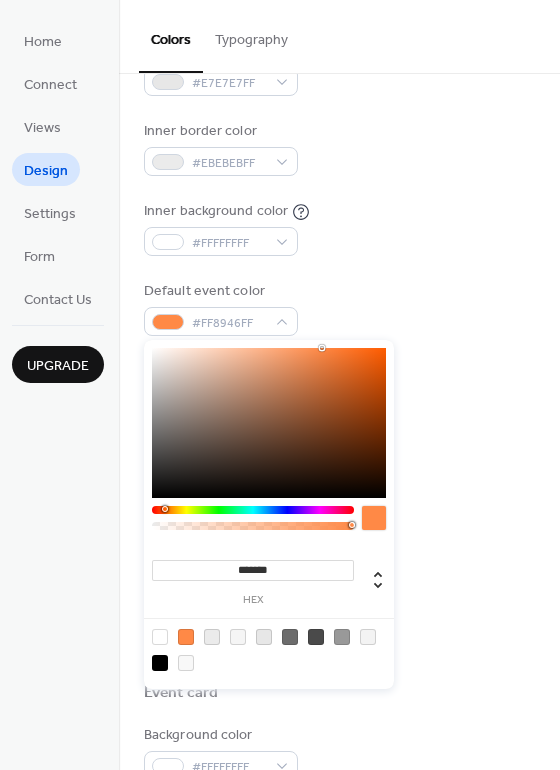 click on "Default event color #FF8946FF" at bounding box center [339, 308] 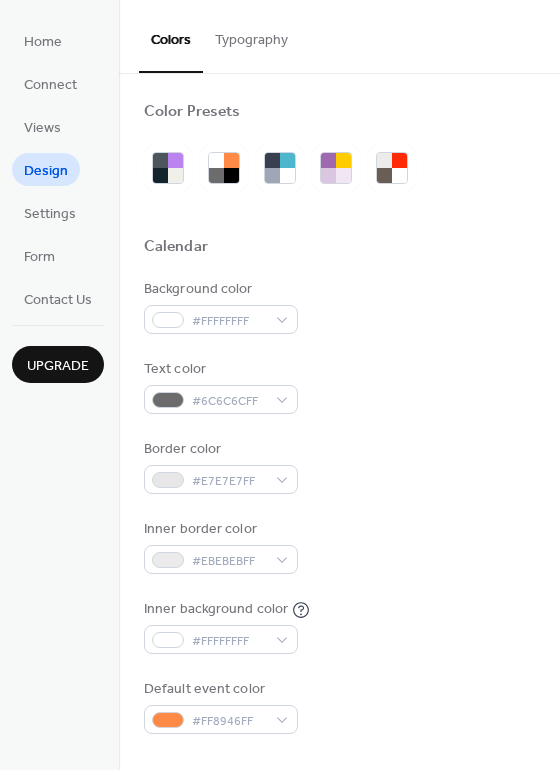scroll, scrollTop: 0, scrollLeft: 0, axis: both 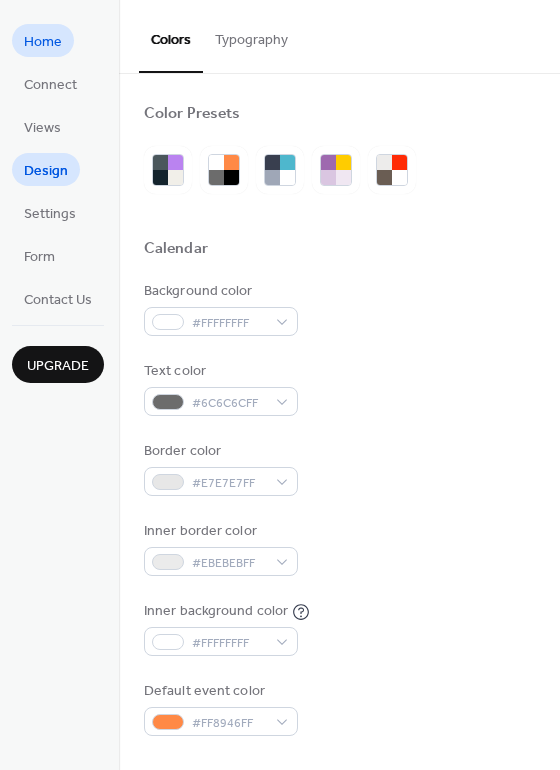 click on "Home" at bounding box center [43, 42] 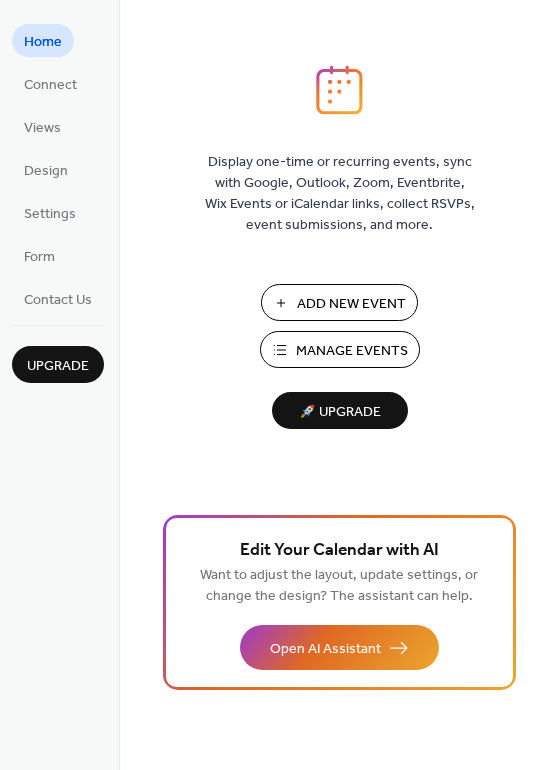 click on "🚀 Upgrade" at bounding box center [340, 412] 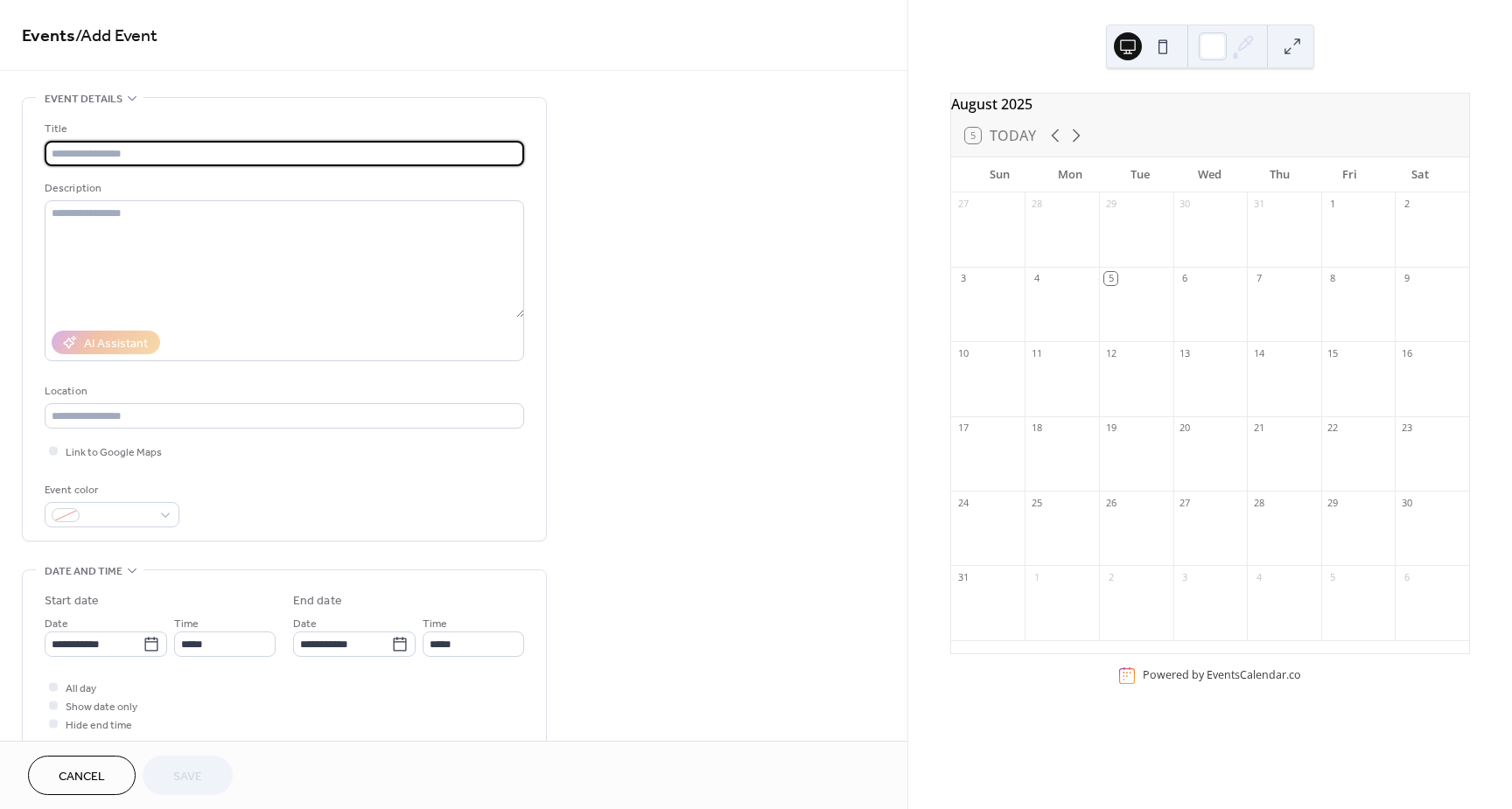 scroll, scrollTop: 0, scrollLeft: 0, axis: both 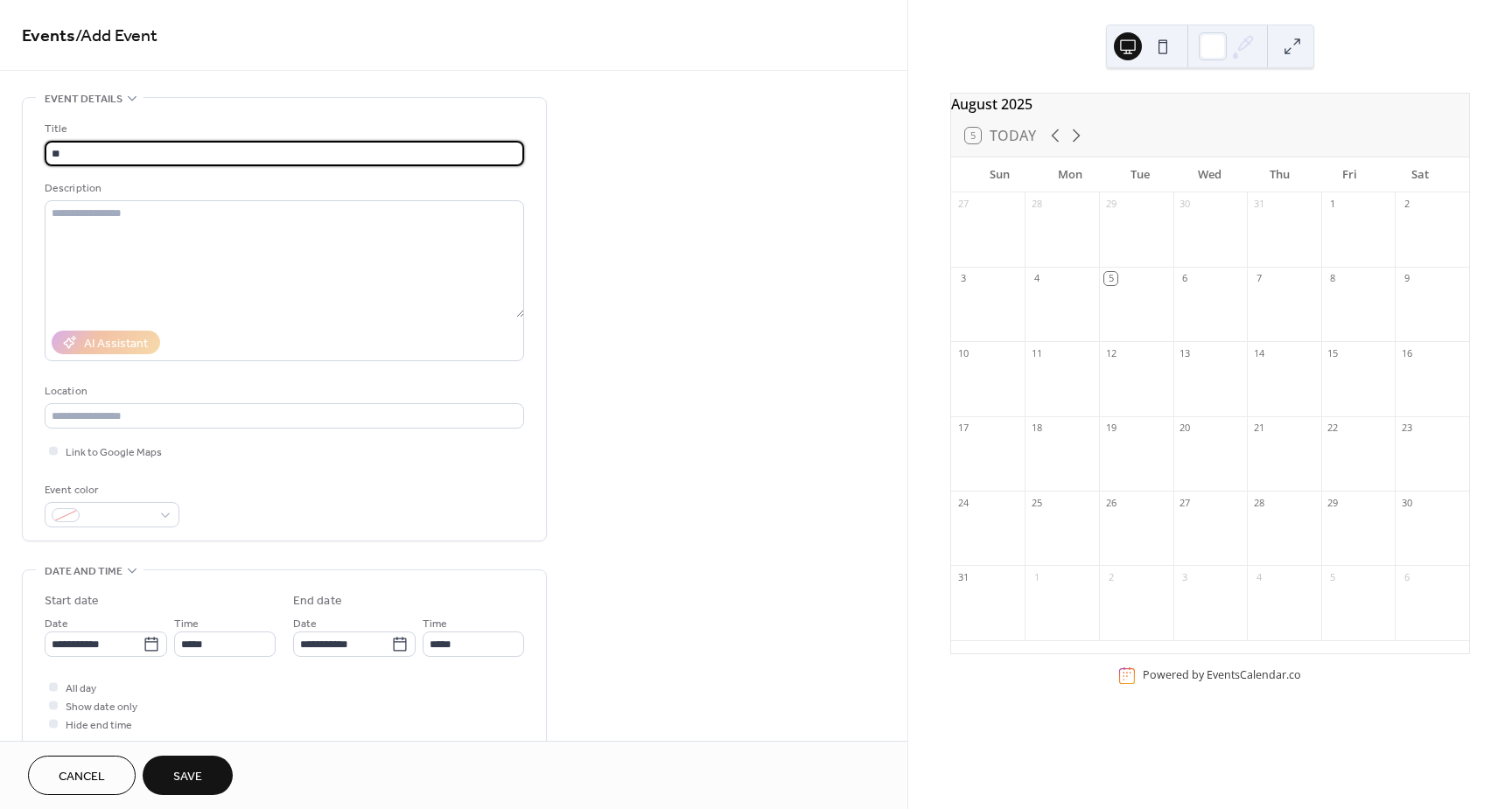 type on "*" 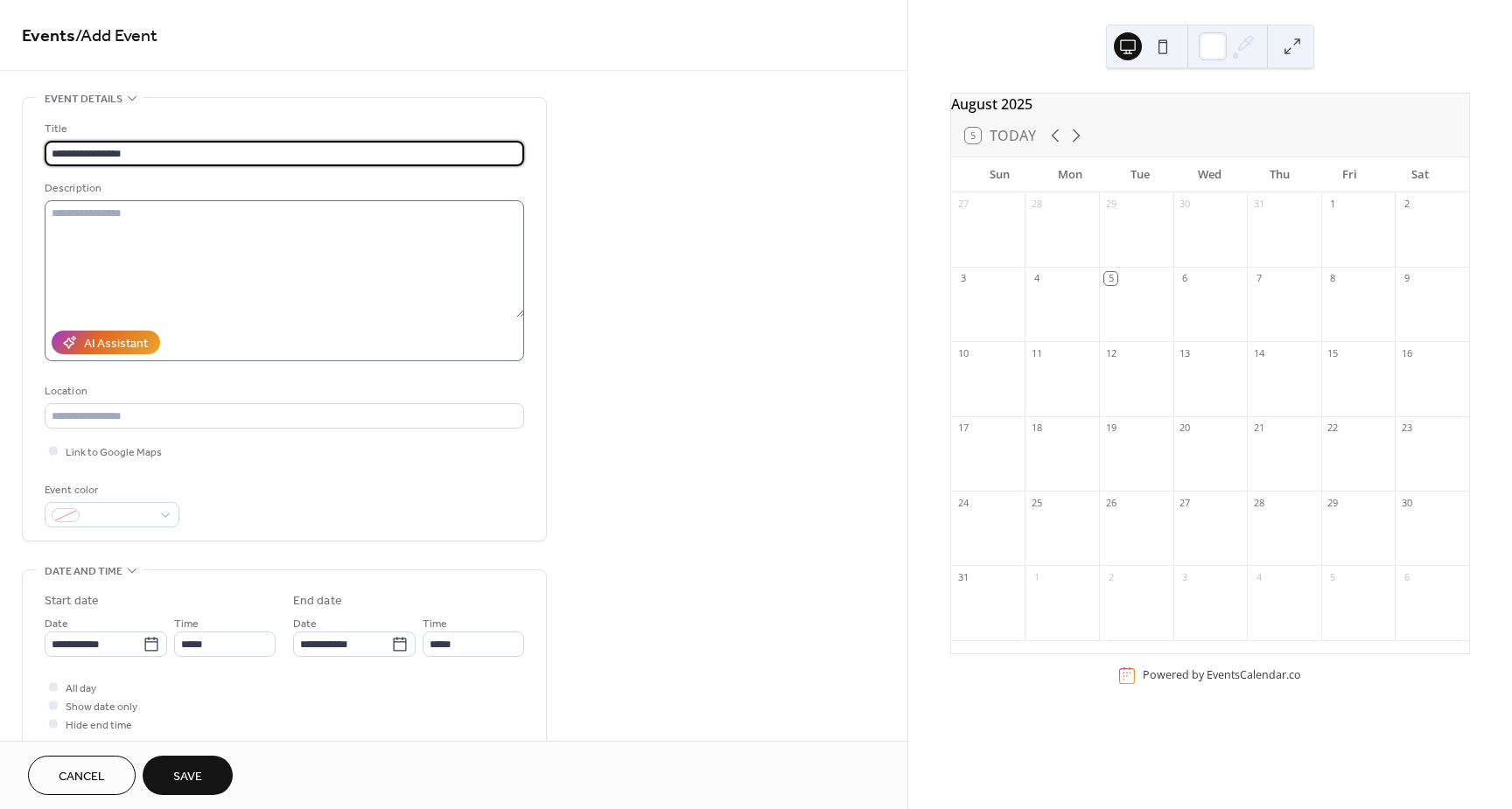 type on "**********" 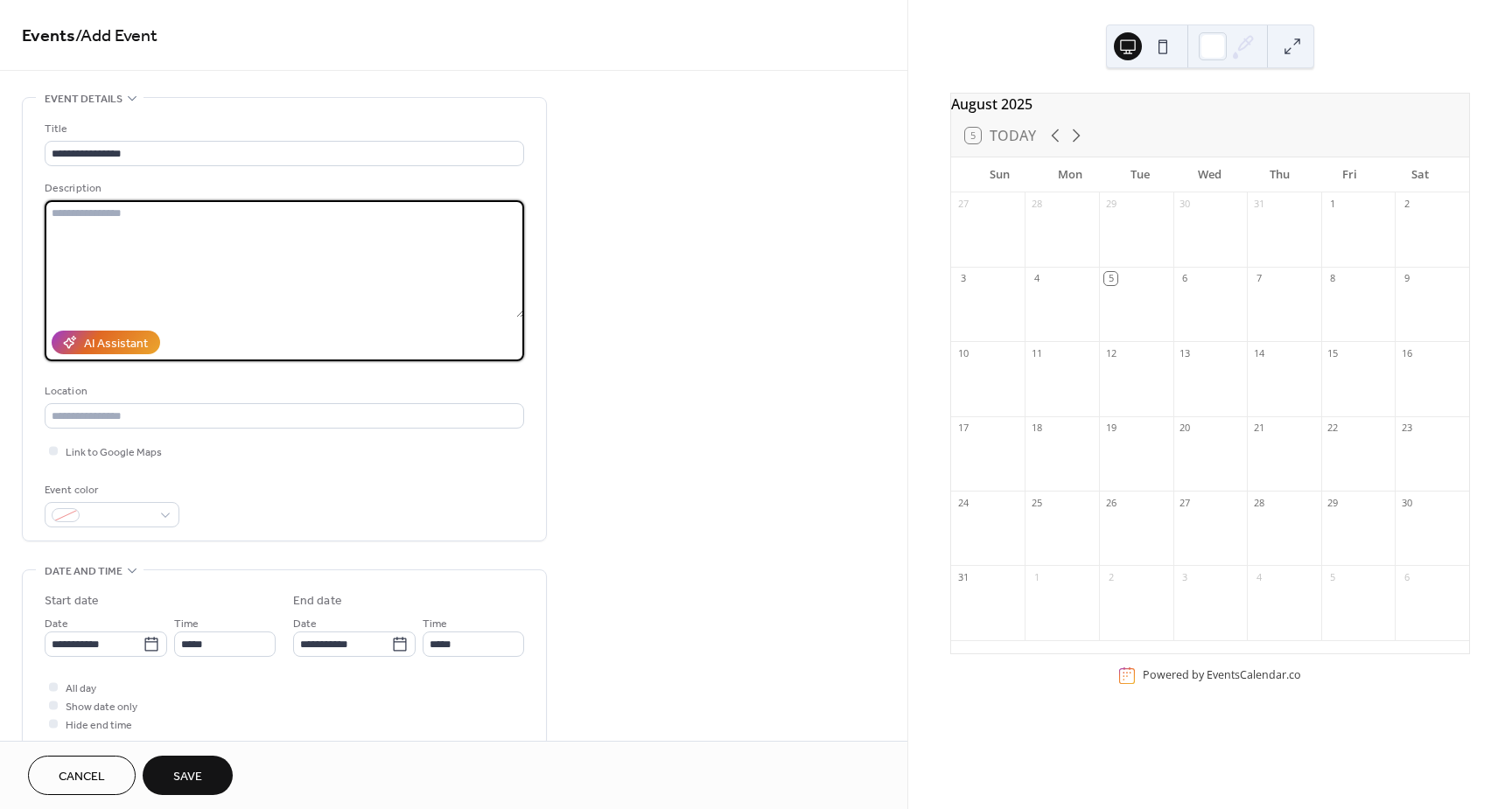 click at bounding box center [284, 259] 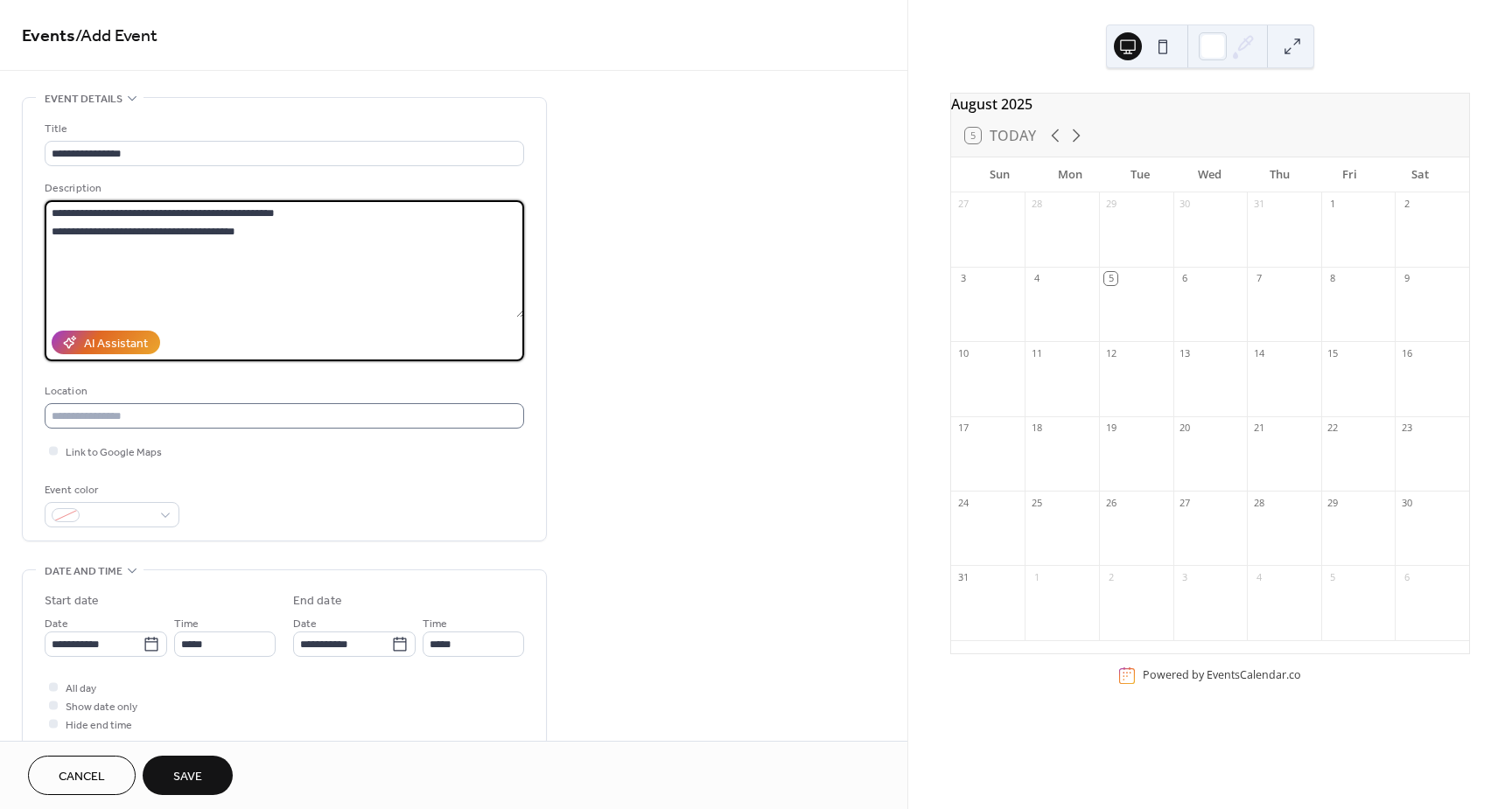 type on "**********" 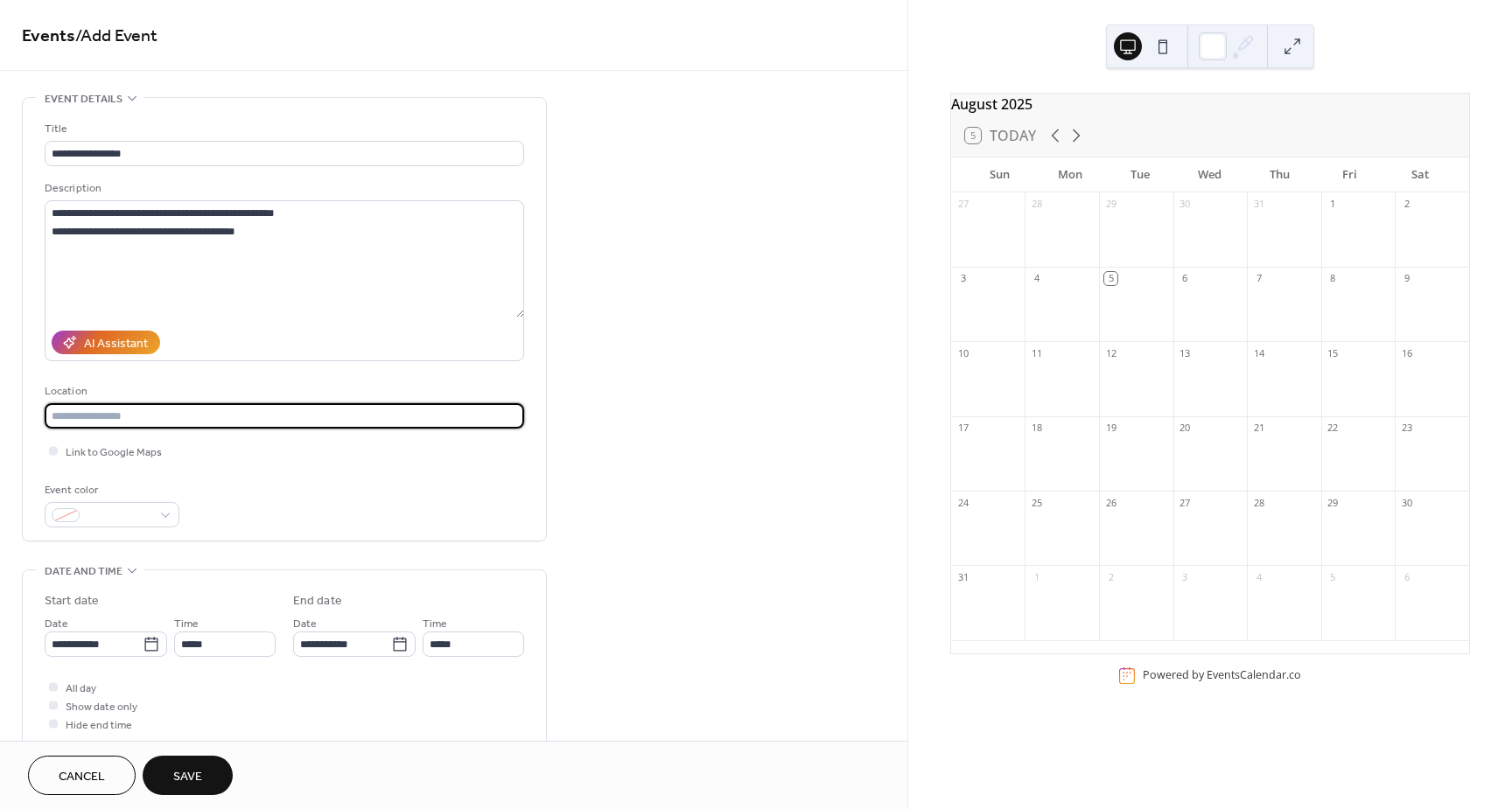 click at bounding box center [284, 415] 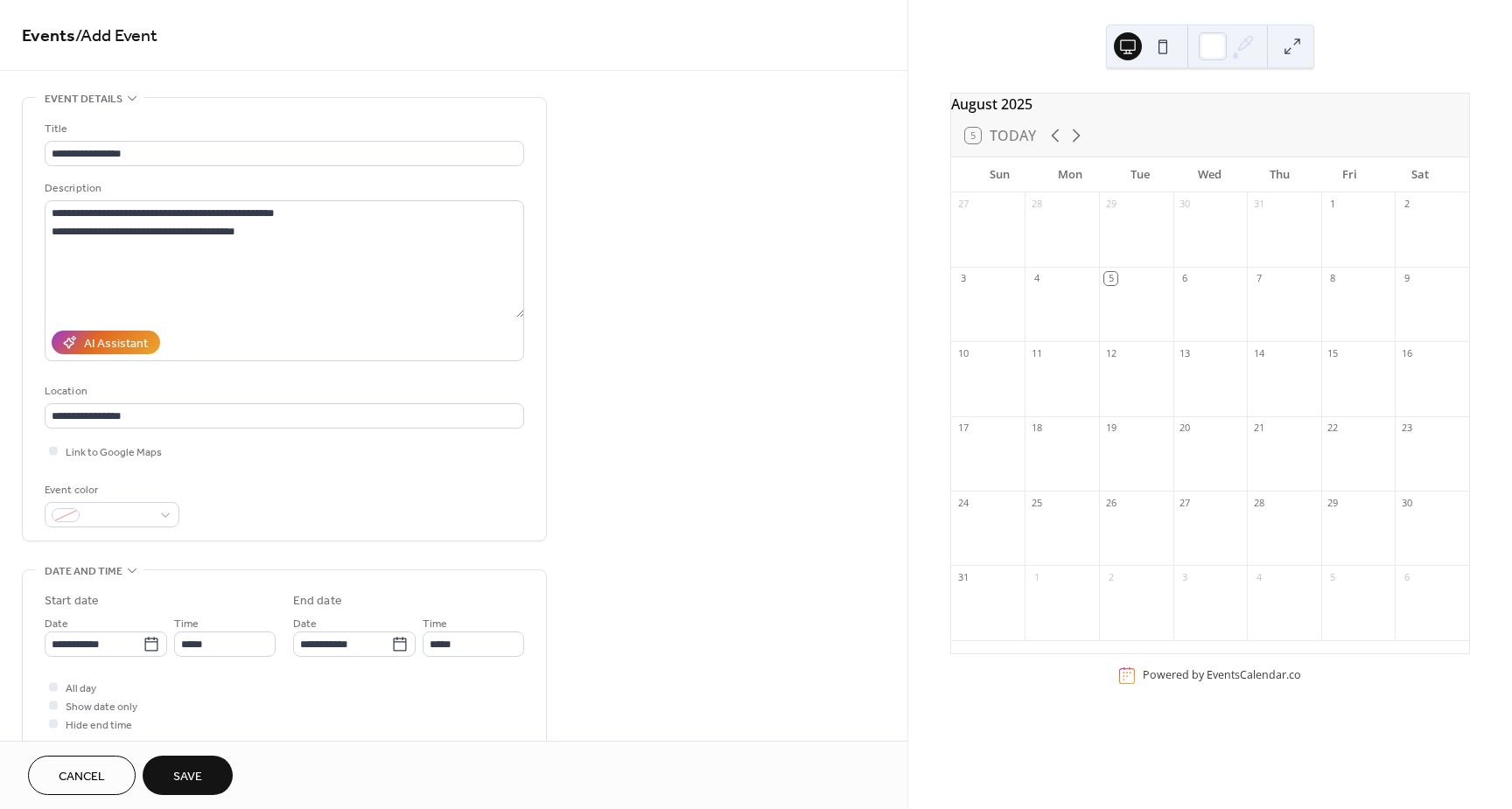 click on "**********" at bounding box center [284, 319] 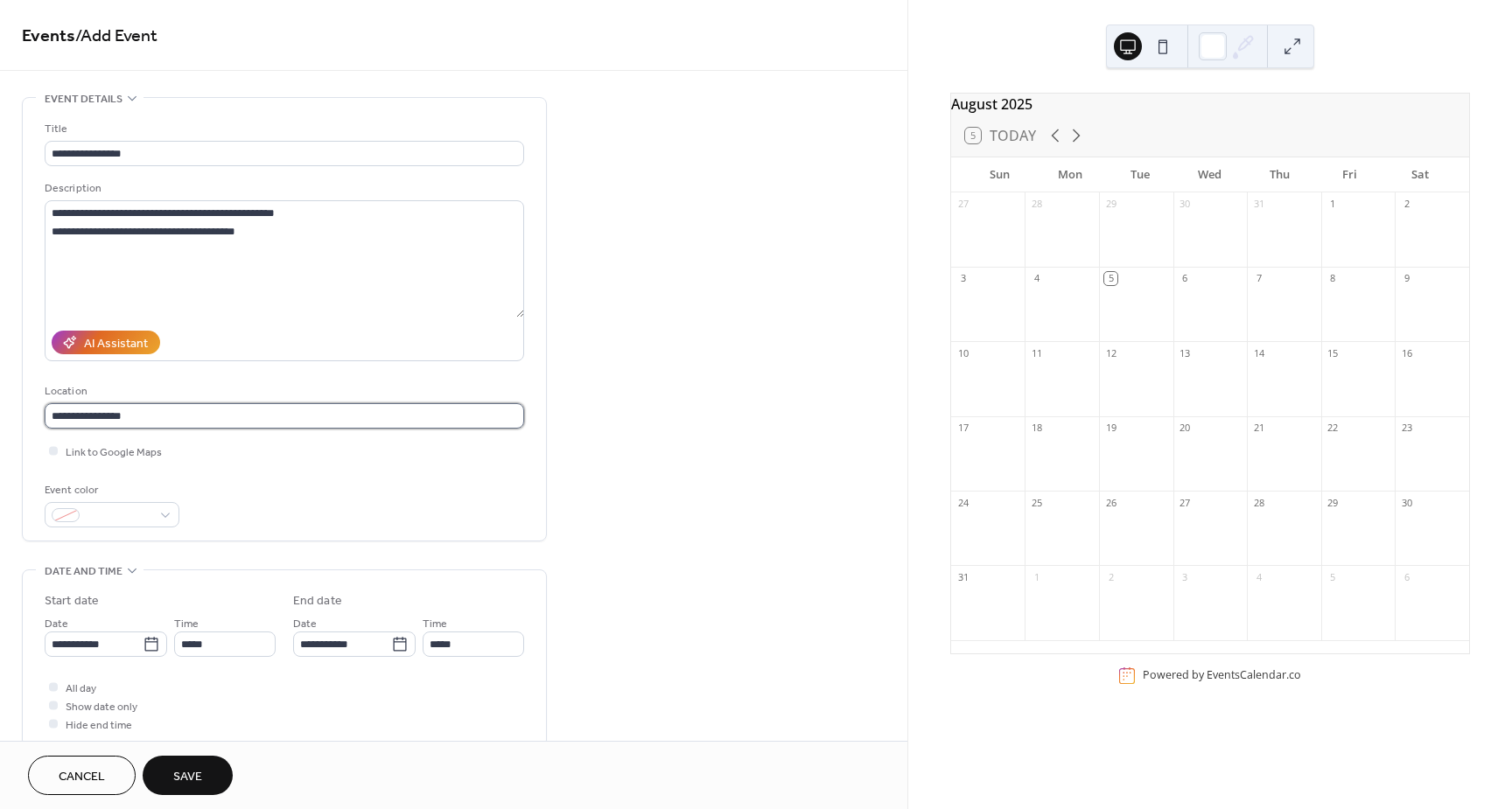 click on "**********" at bounding box center [284, 415] 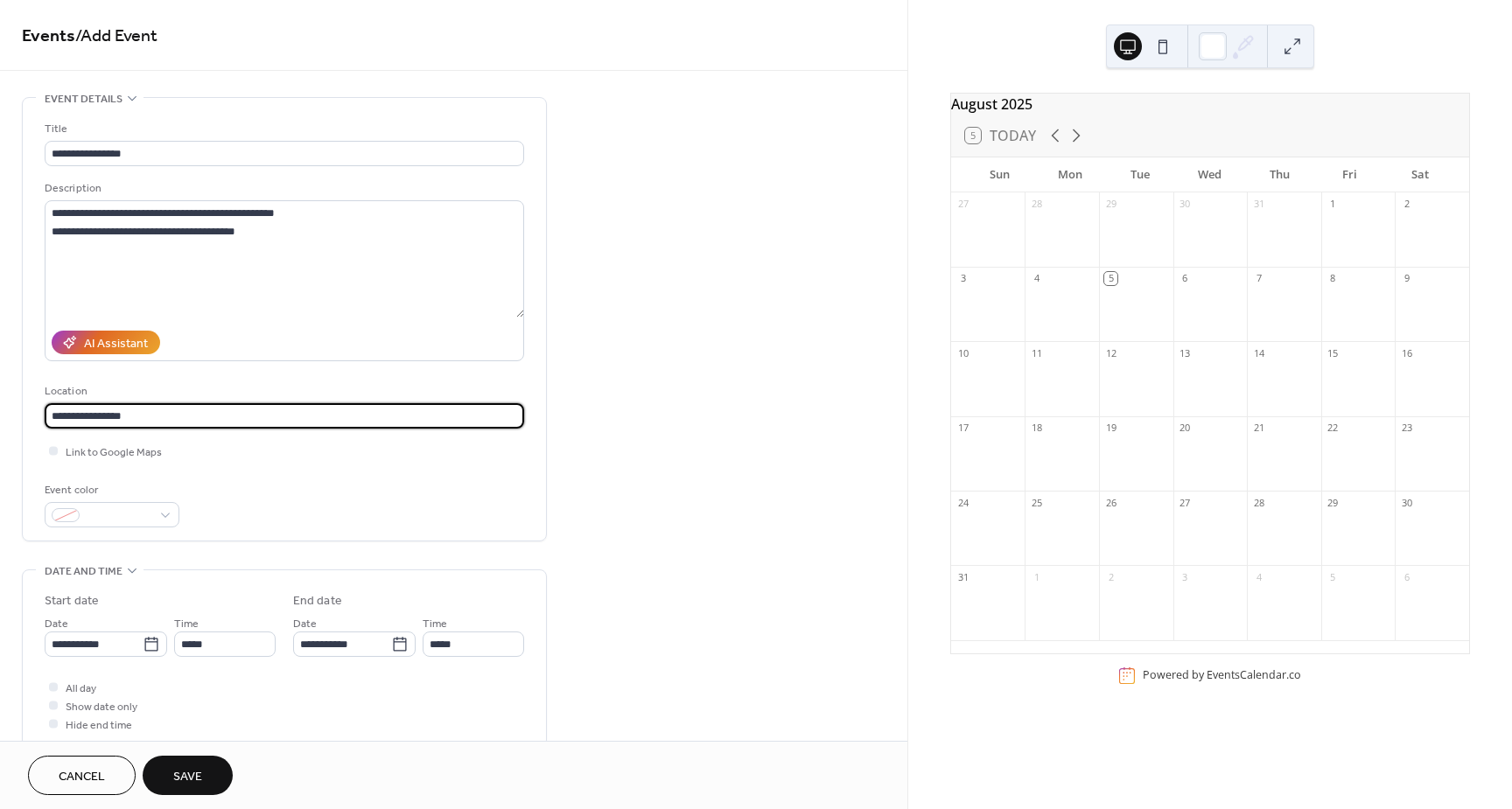 type on "**********" 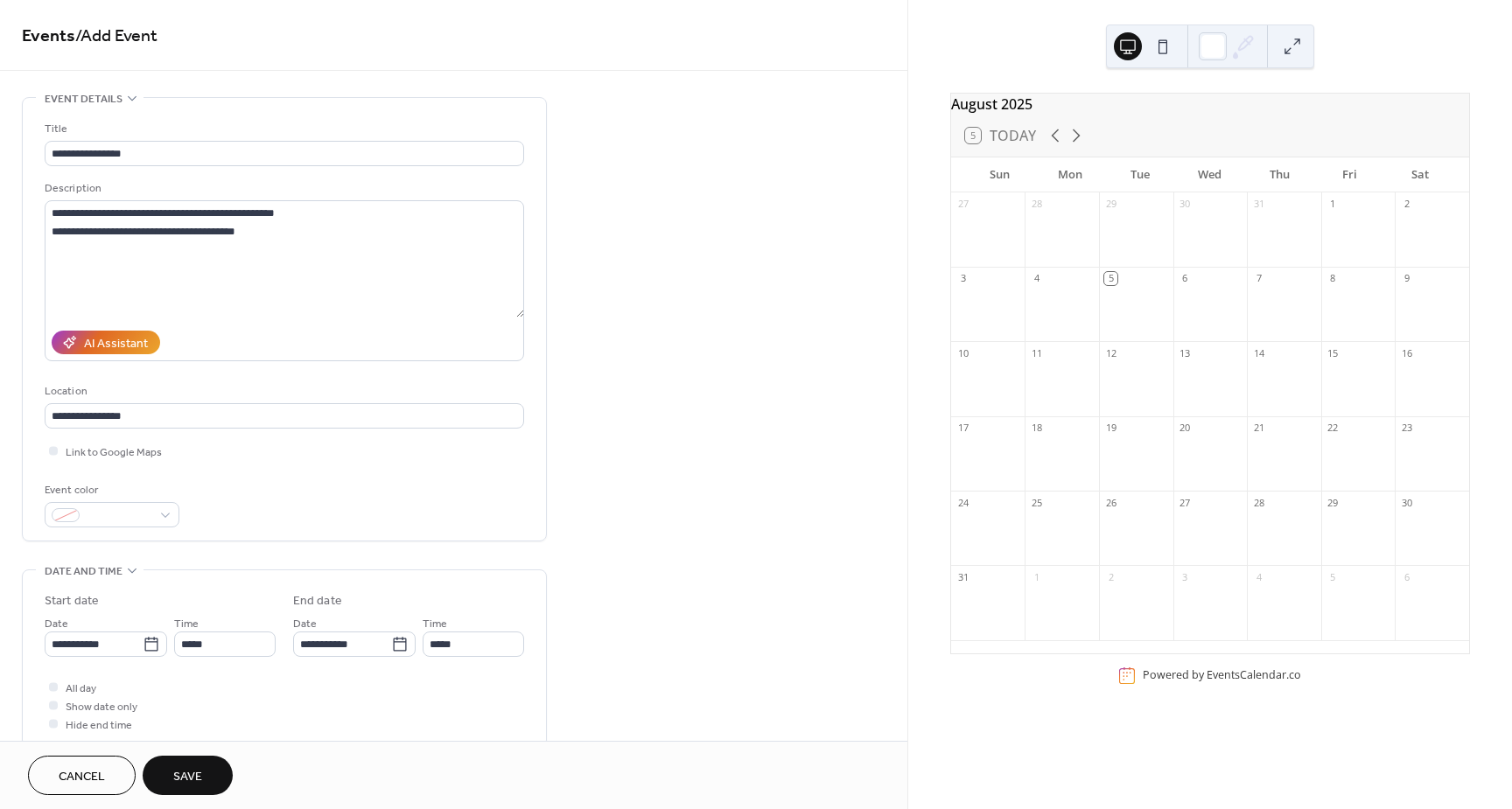 click on "**********" at bounding box center [284, 319] 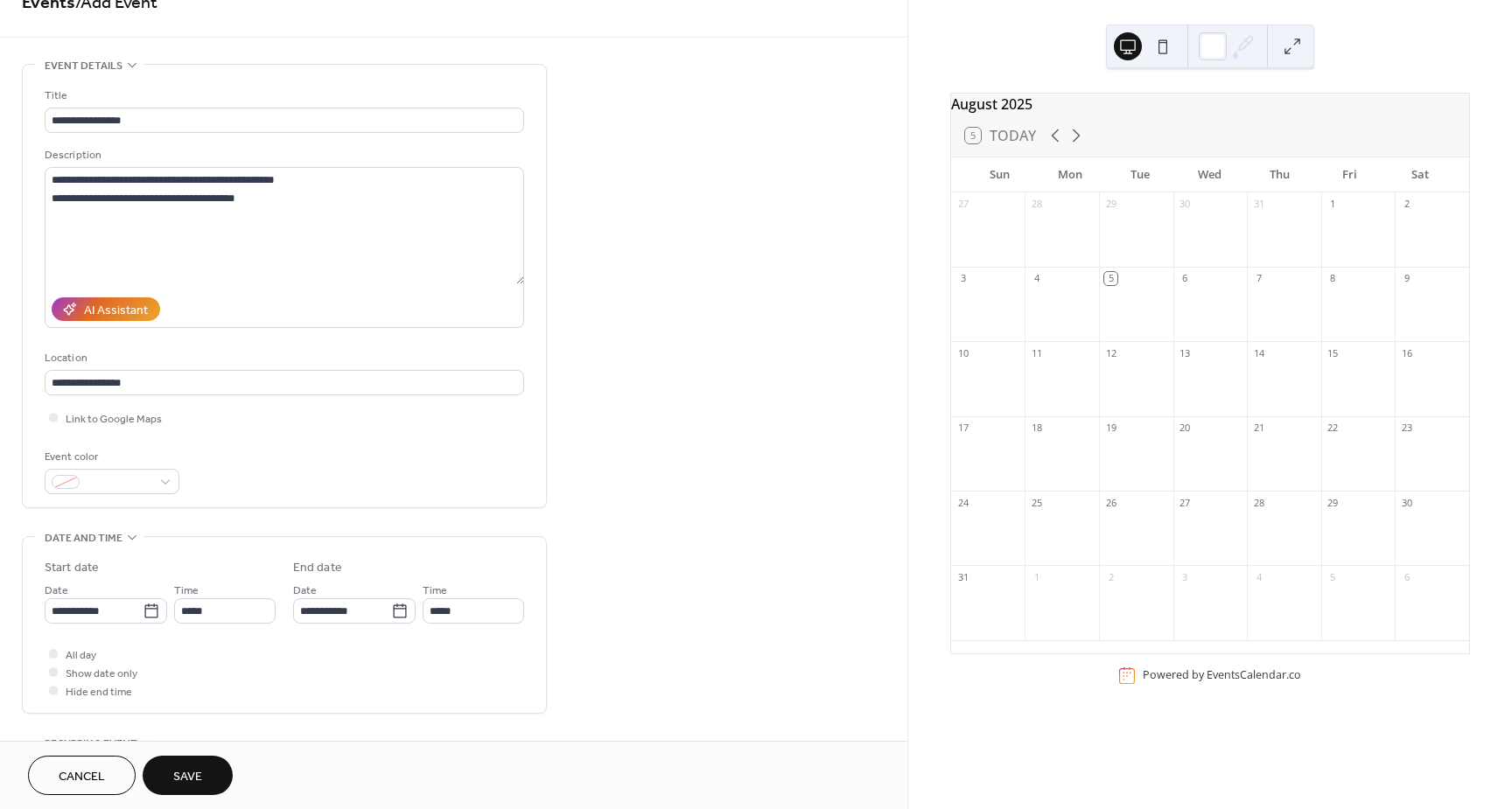 scroll, scrollTop: 87, scrollLeft: 0, axis: vertical 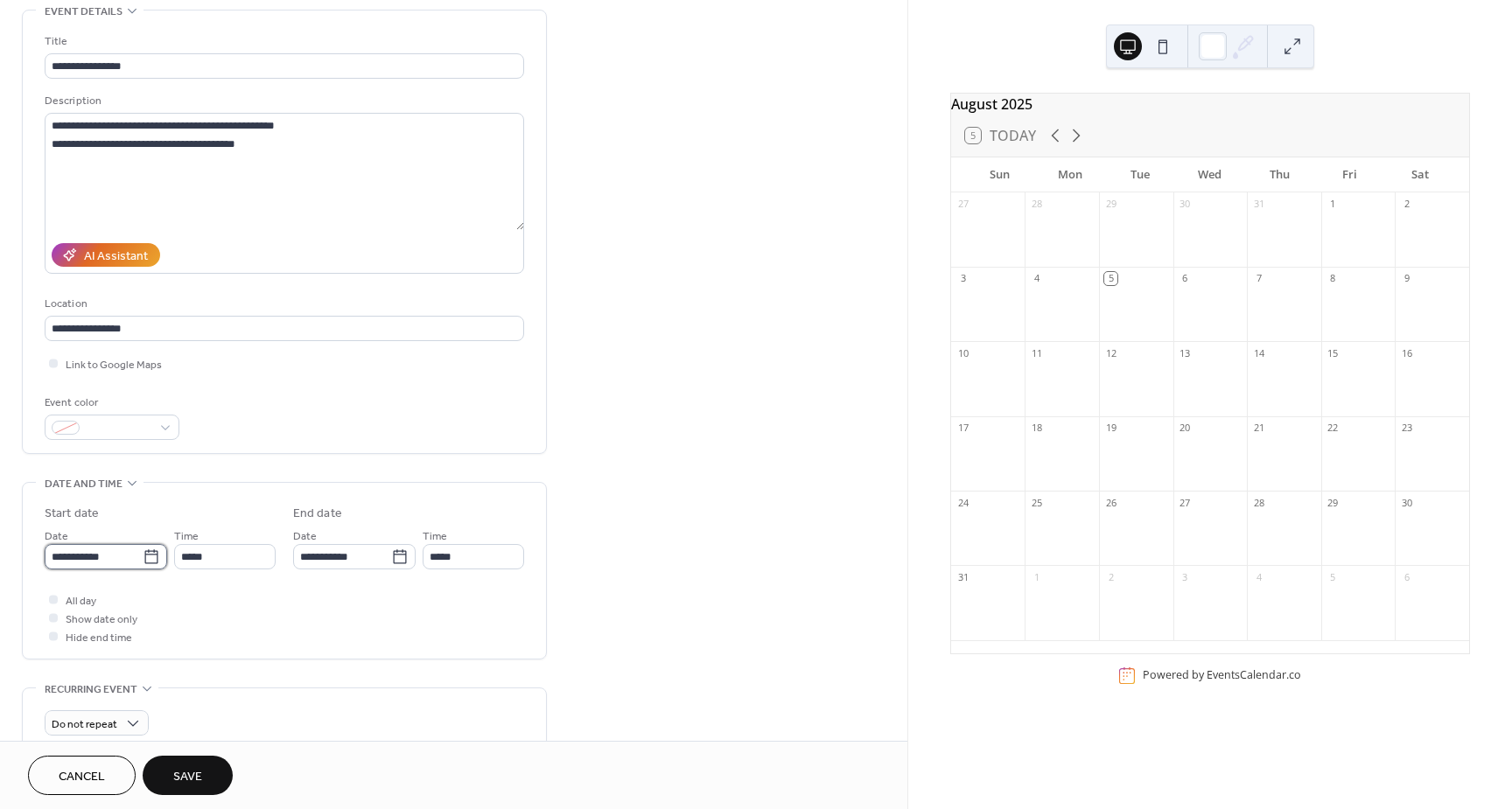 click on "**********" at bounding box center (94, 556) 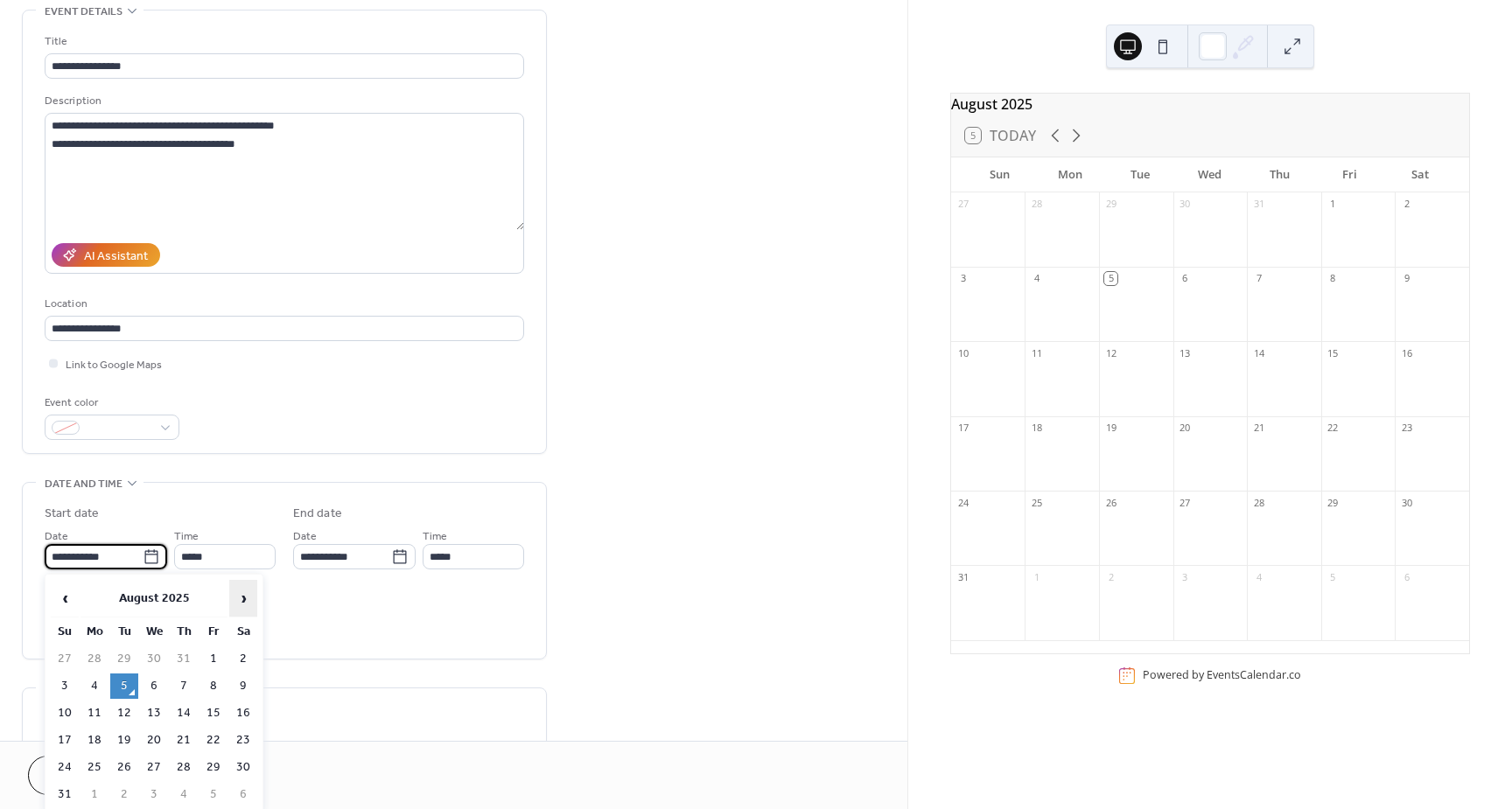 click on "›" at bounding box center (243, 598) 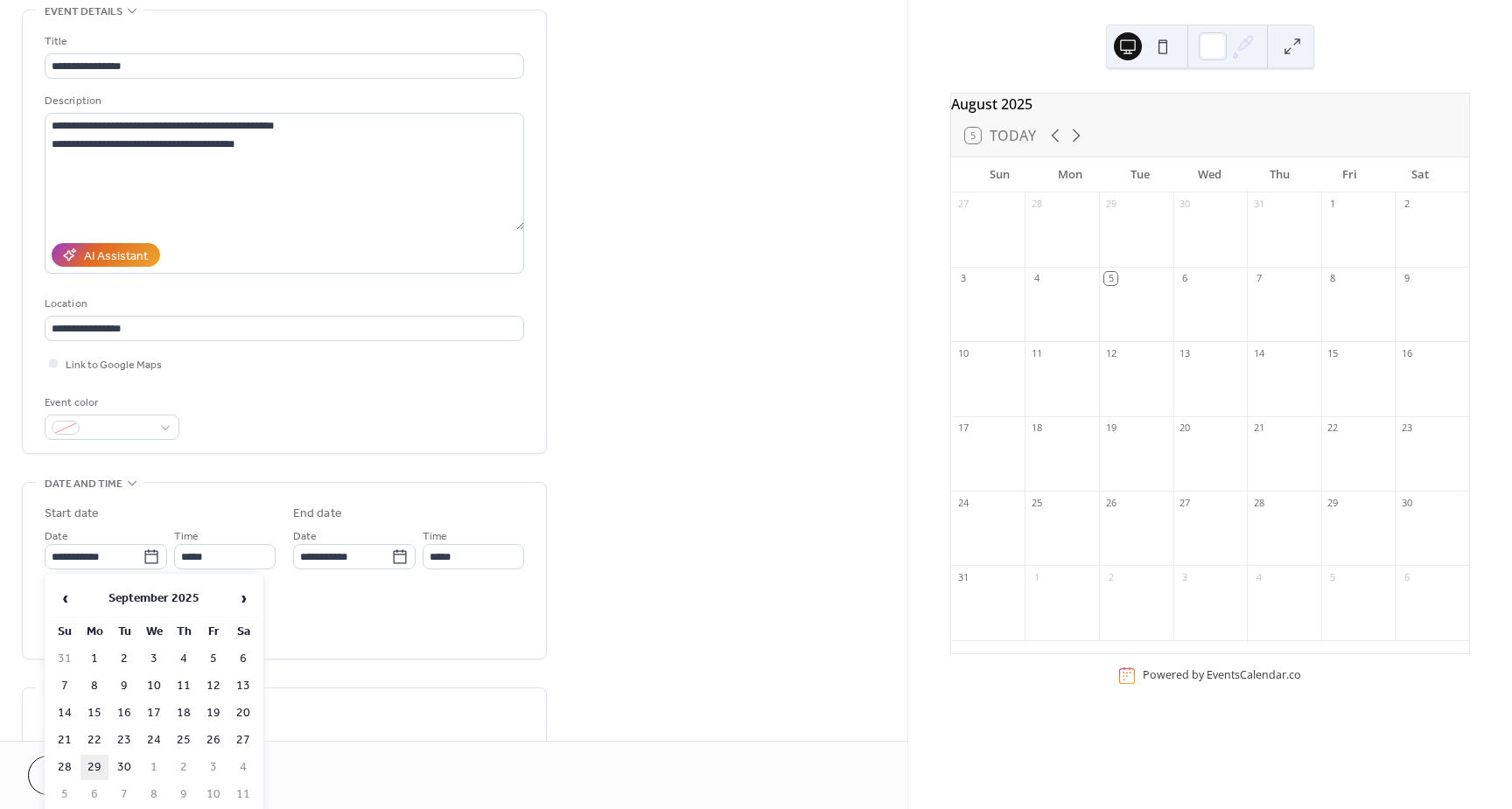 click on "29" at bounding box center [94, 767] 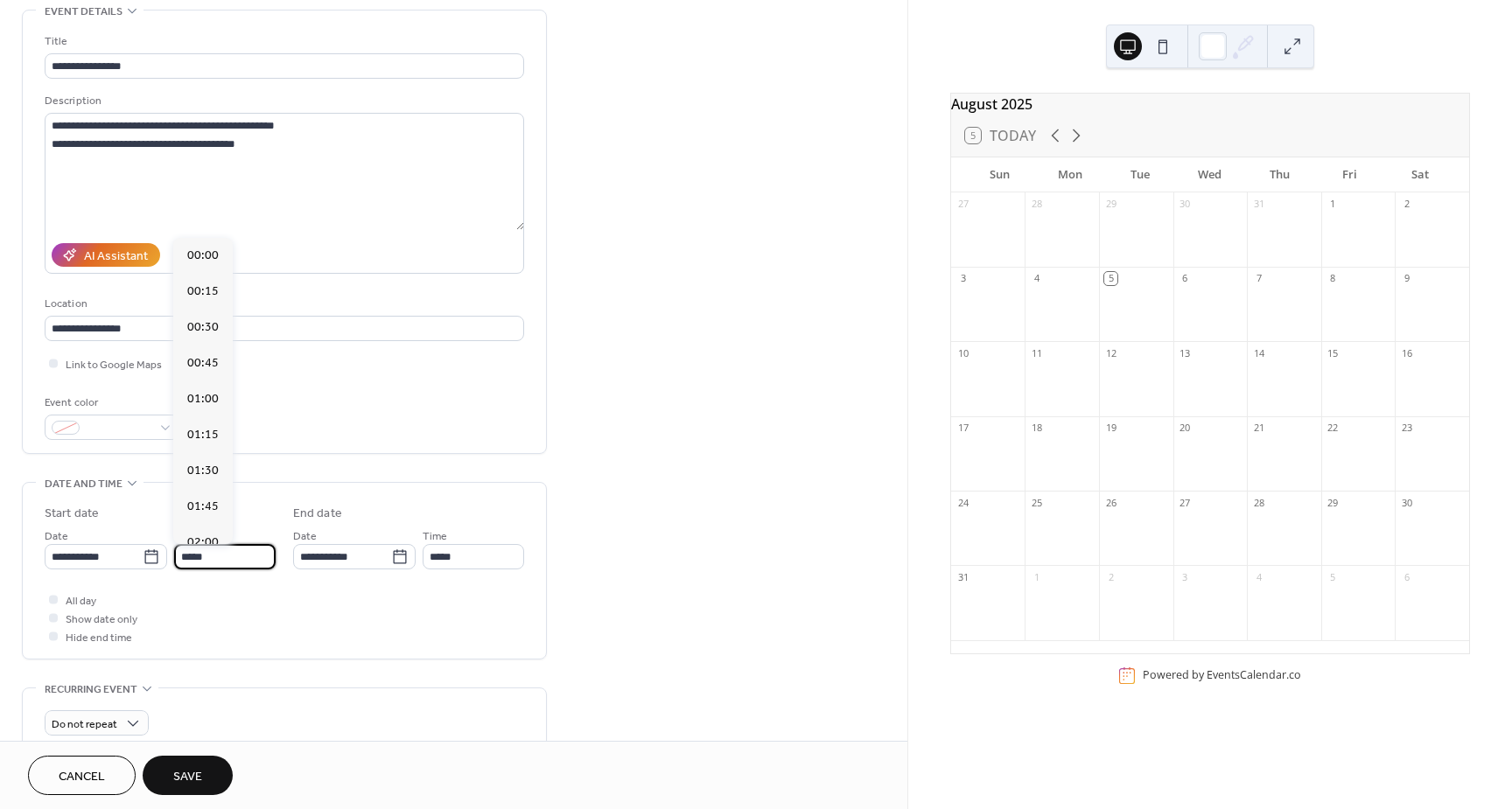 click on "*****" at bounding box center [225, 556] 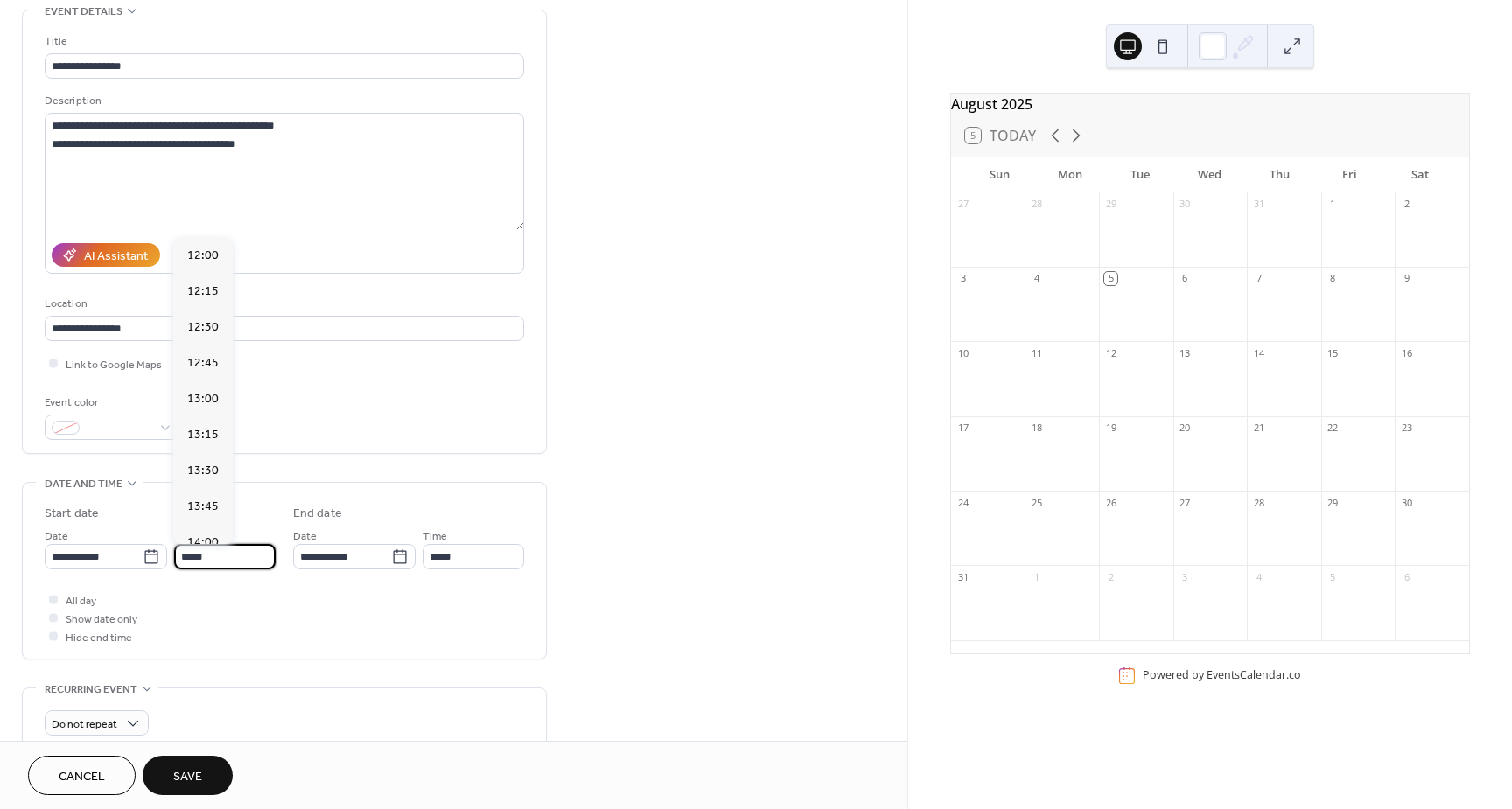 scroll, scrollTop: 2295, scrollLeft: 0, axis: vertical 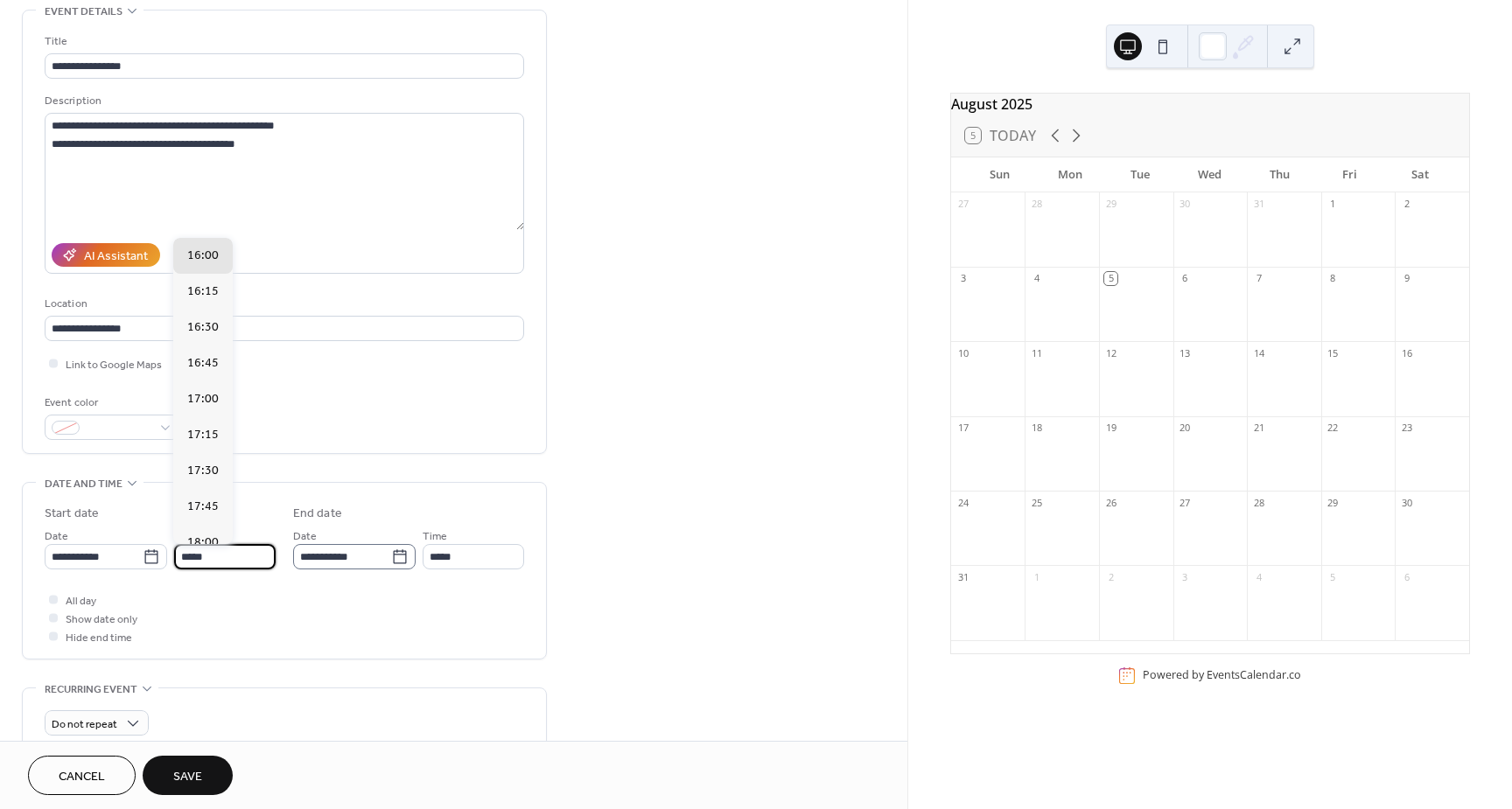 type on "*****" 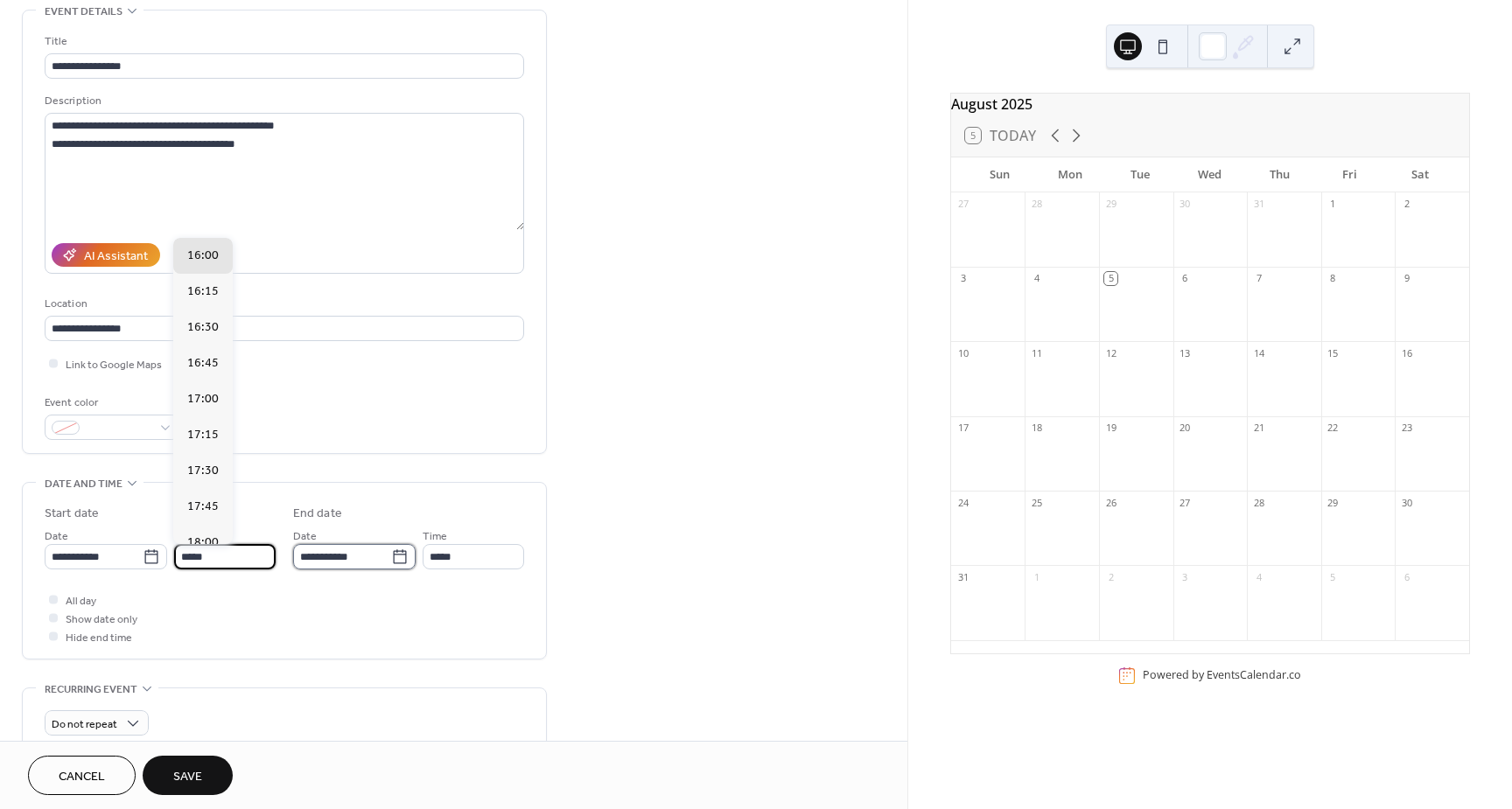 type on "*****" 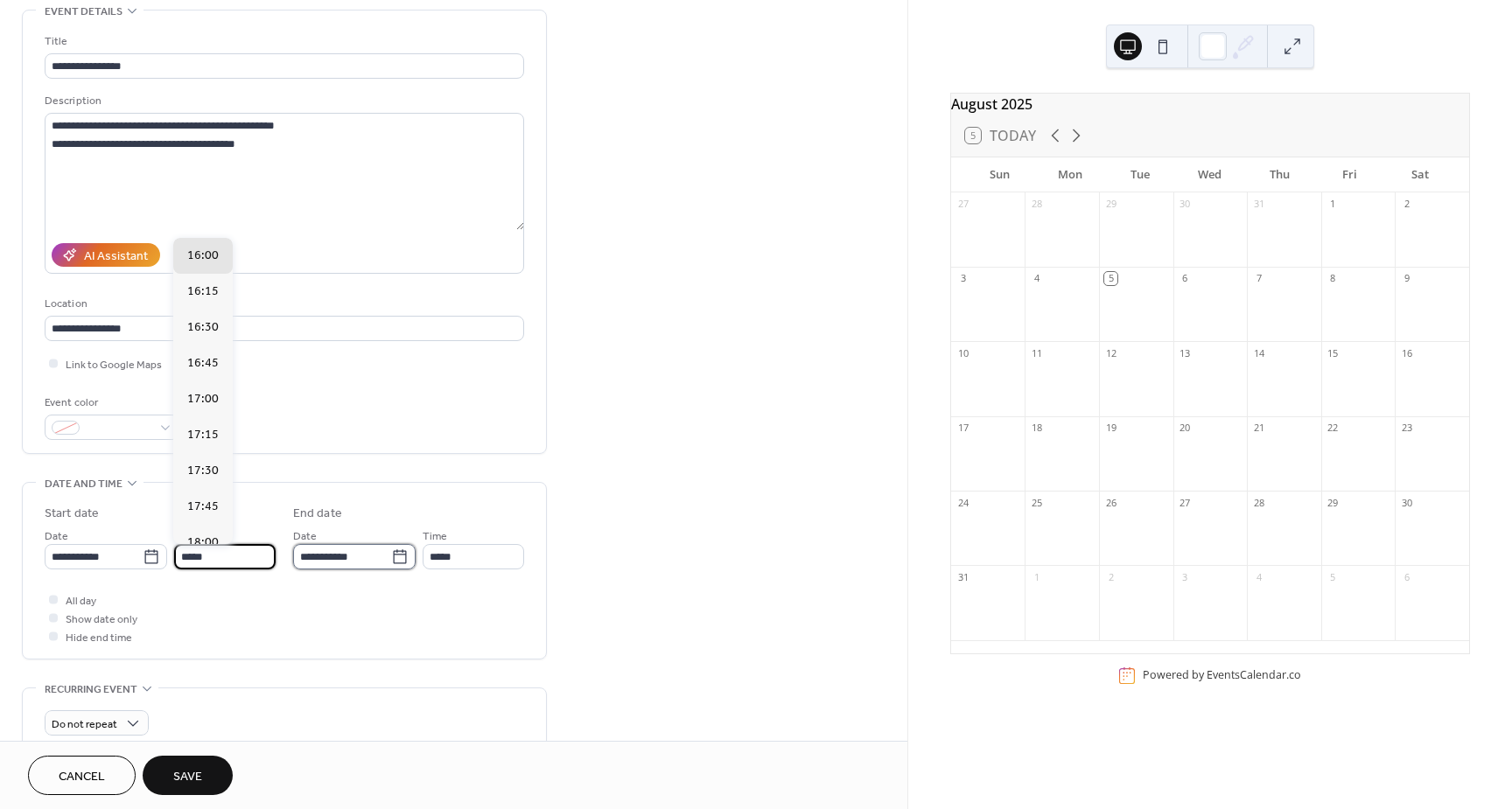 click on "**********" at bounding box center [342, 556] 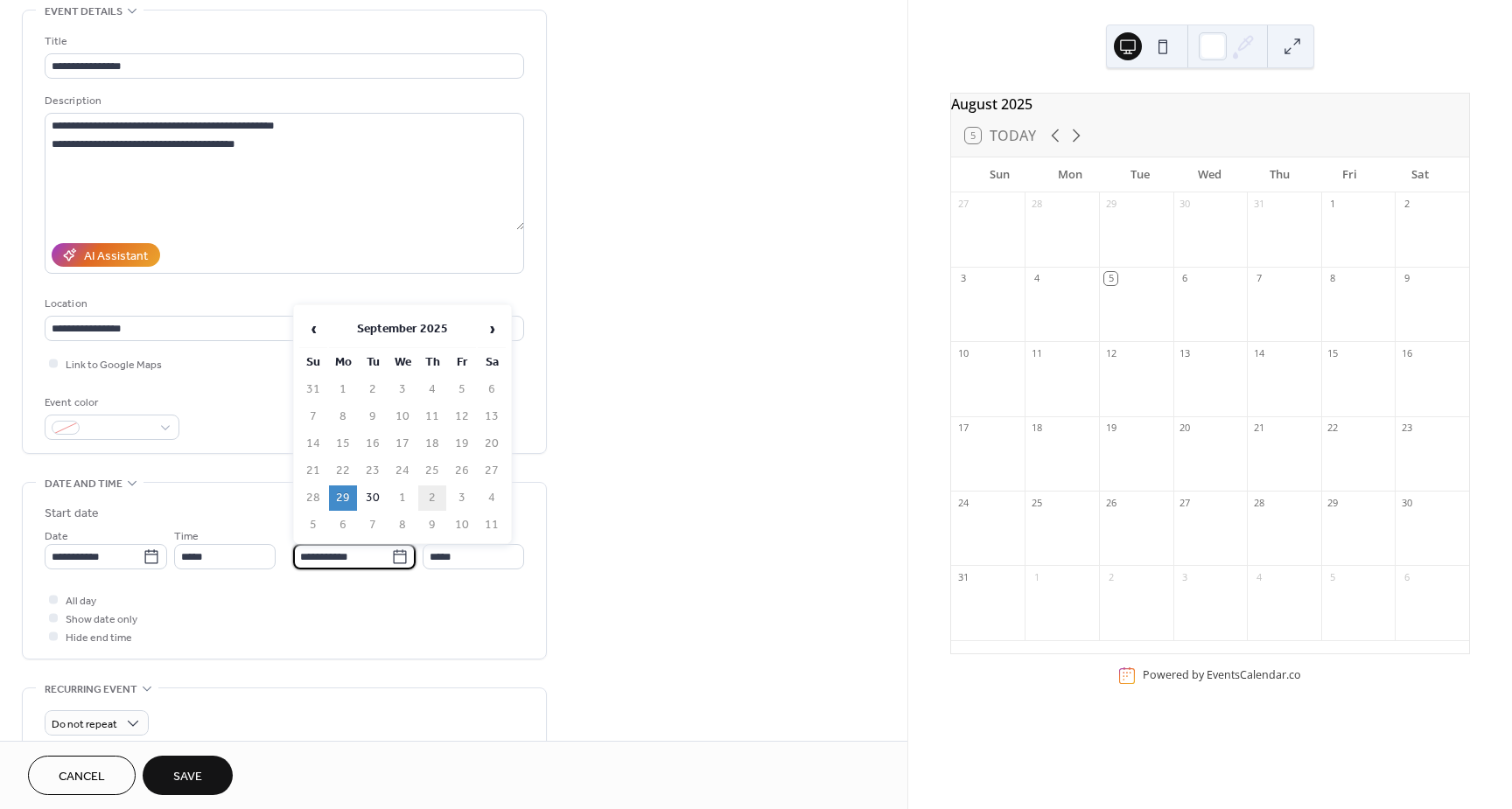 click on "2" at bounding box center [432, 498] 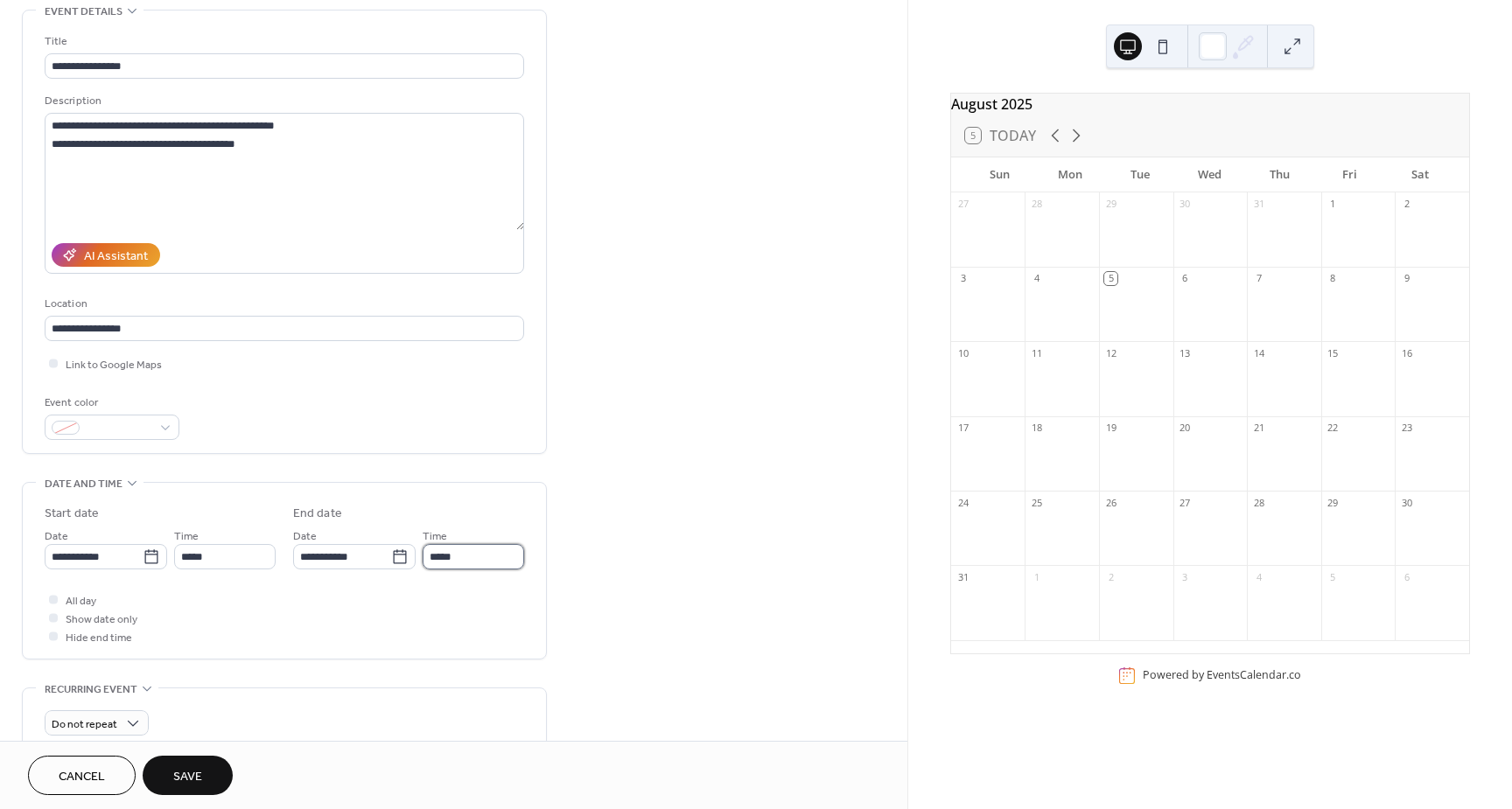 click on "*****" at bounding box center (473, 556) 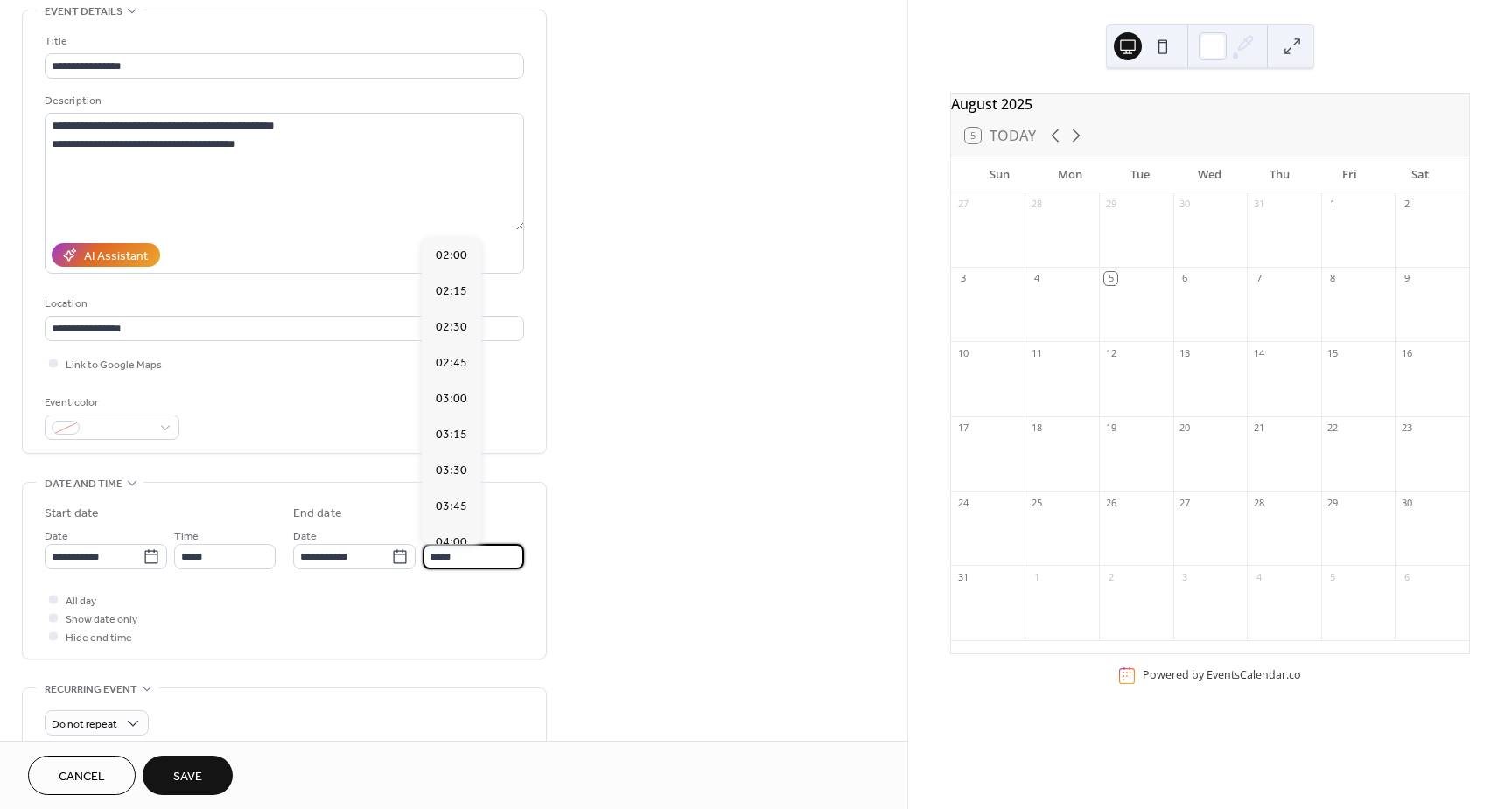 scroll, scrollTop: 3136, scrollLeft: 0, axis: vertical 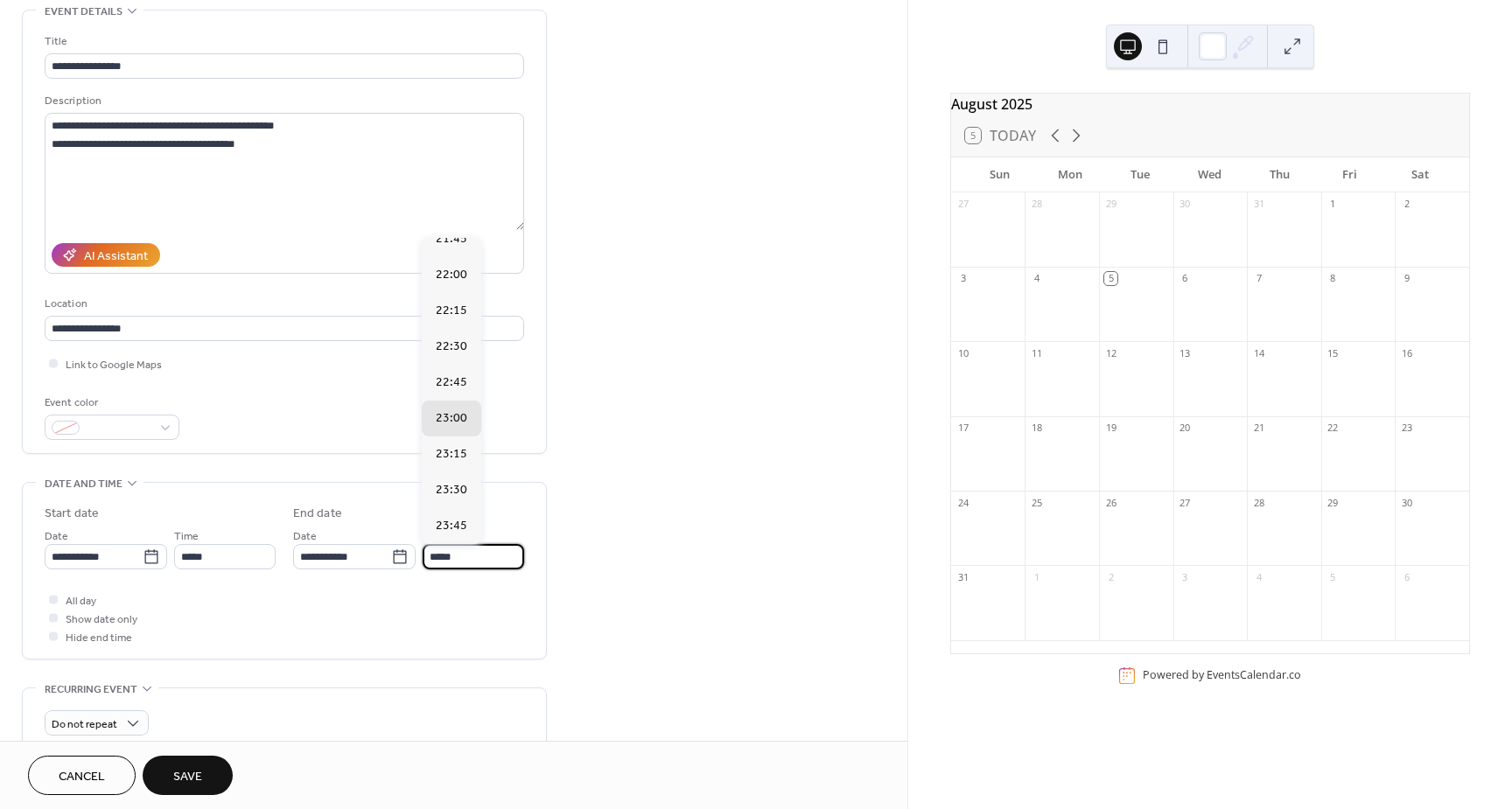 type on "*****" 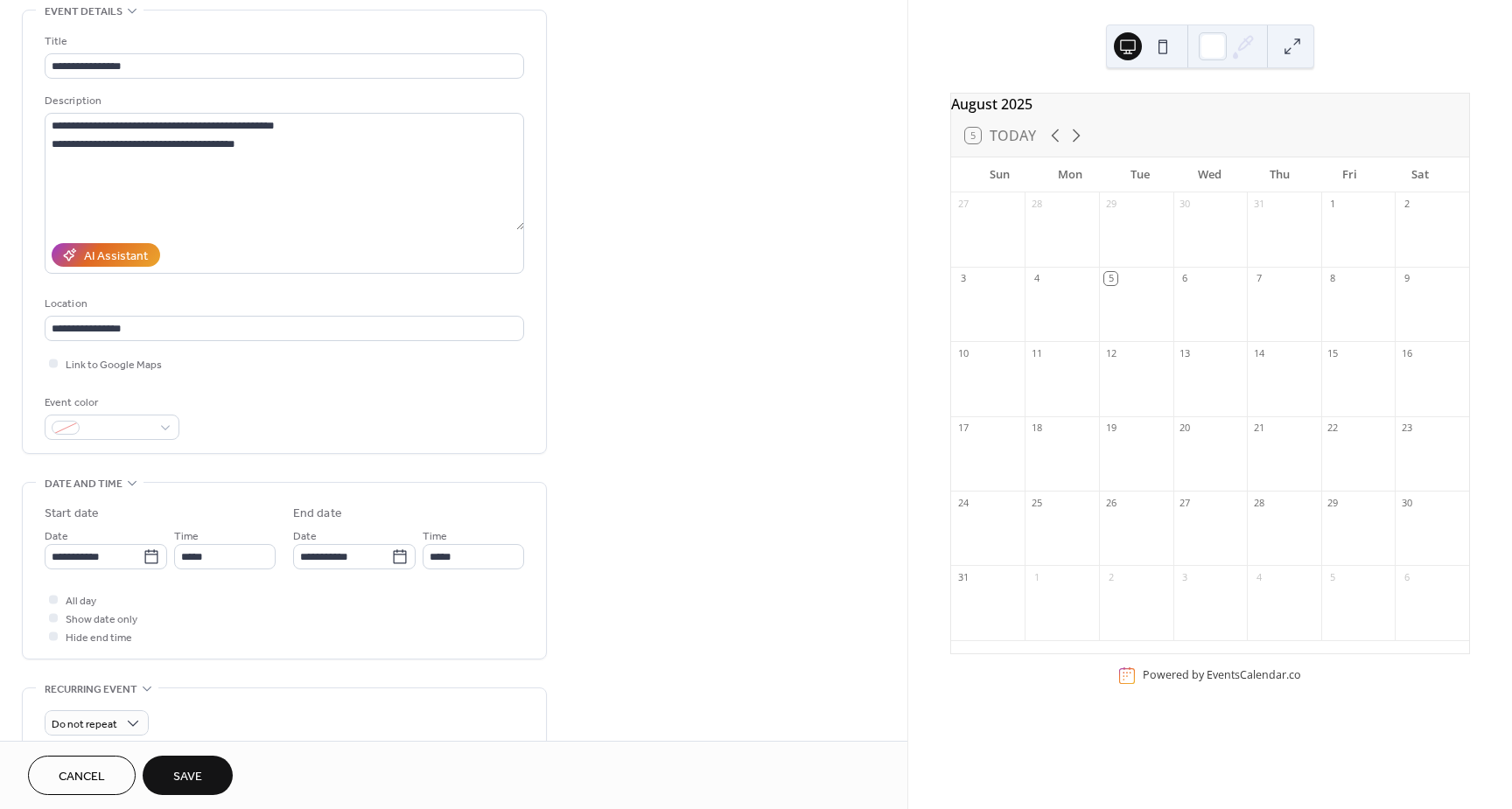 click on "**********" at bounding box center [284, 575] 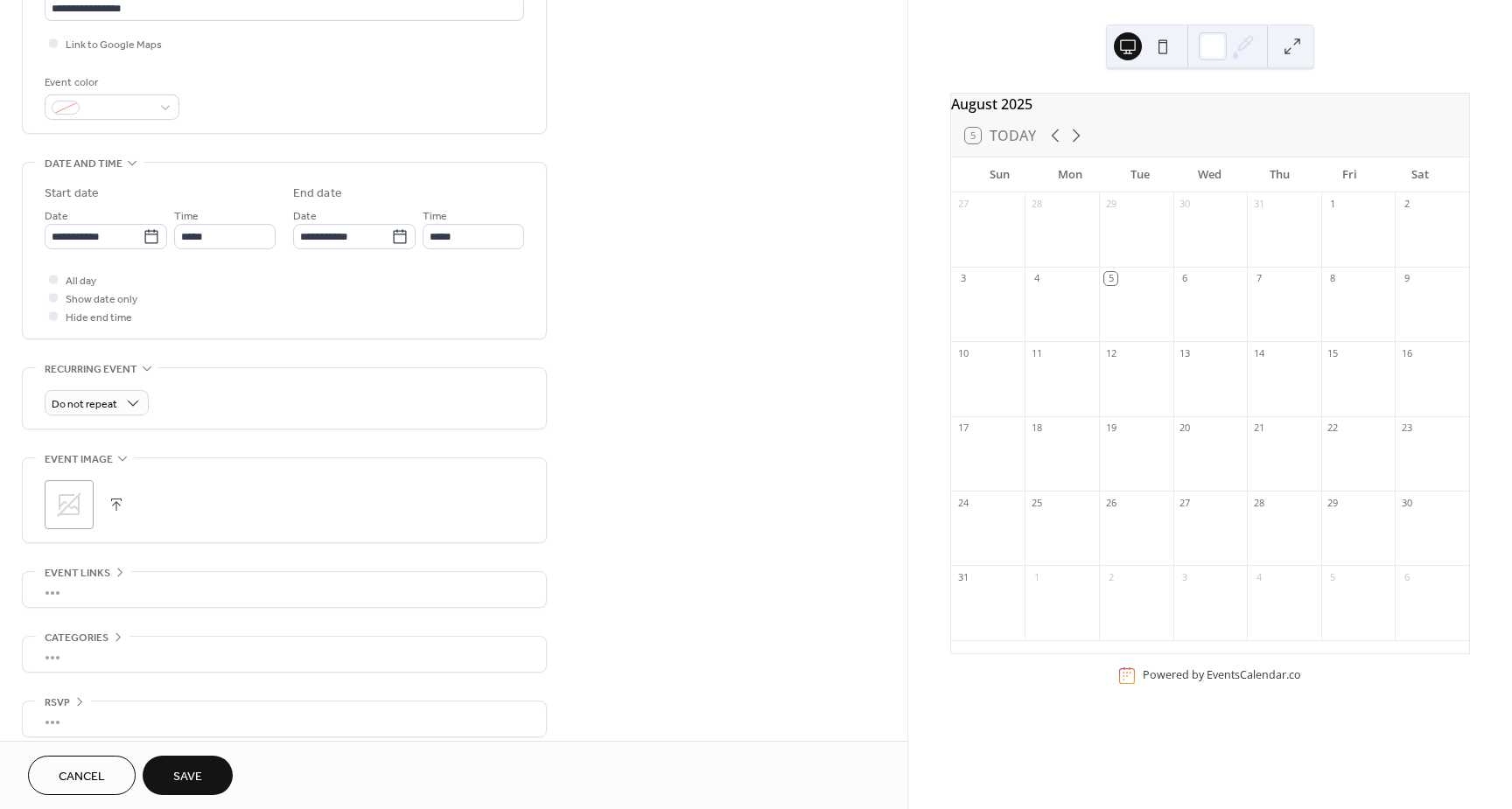 scroll, scrollTop: 422, scrollLeft: 0, axis: vertical 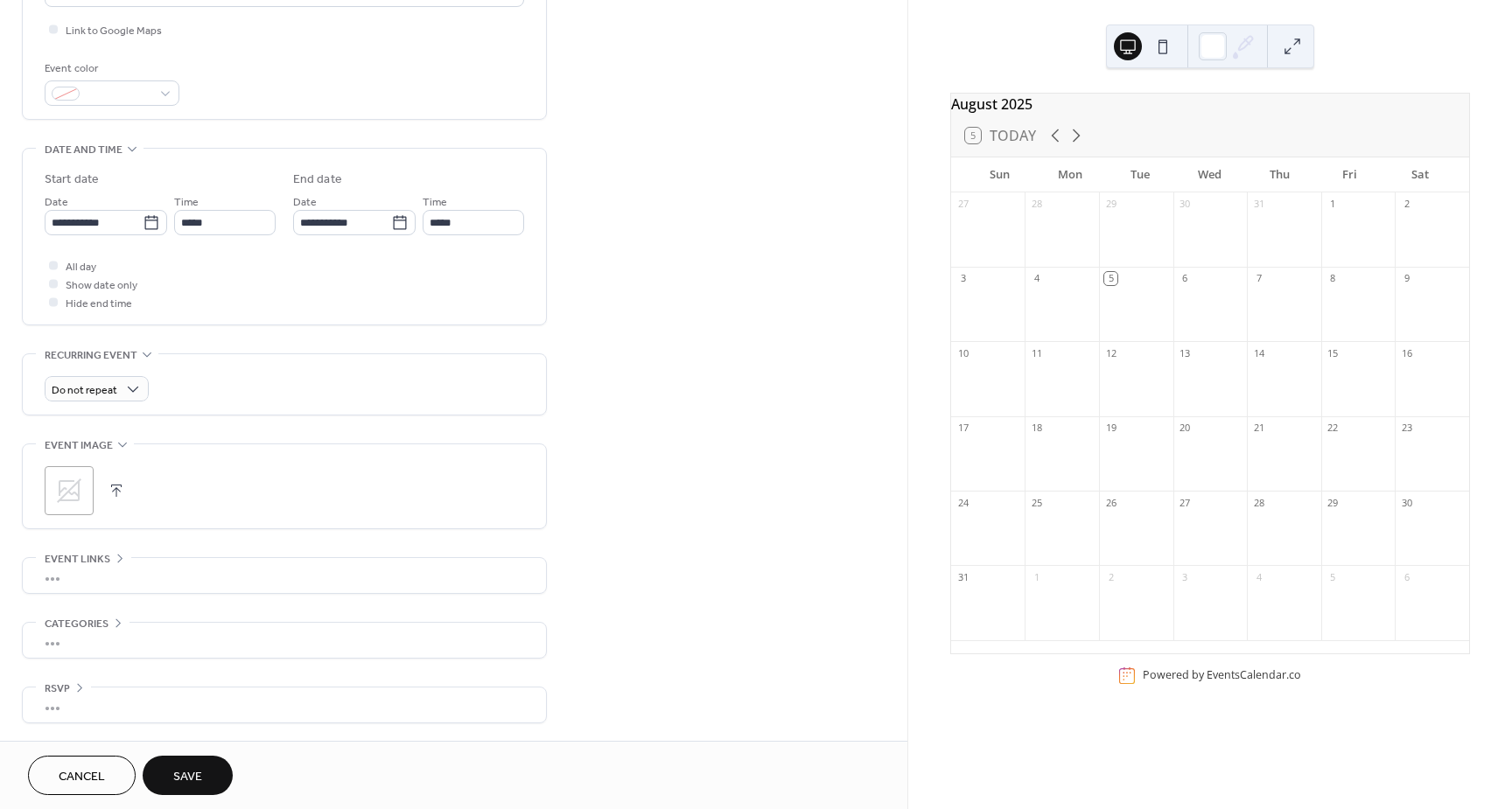 click 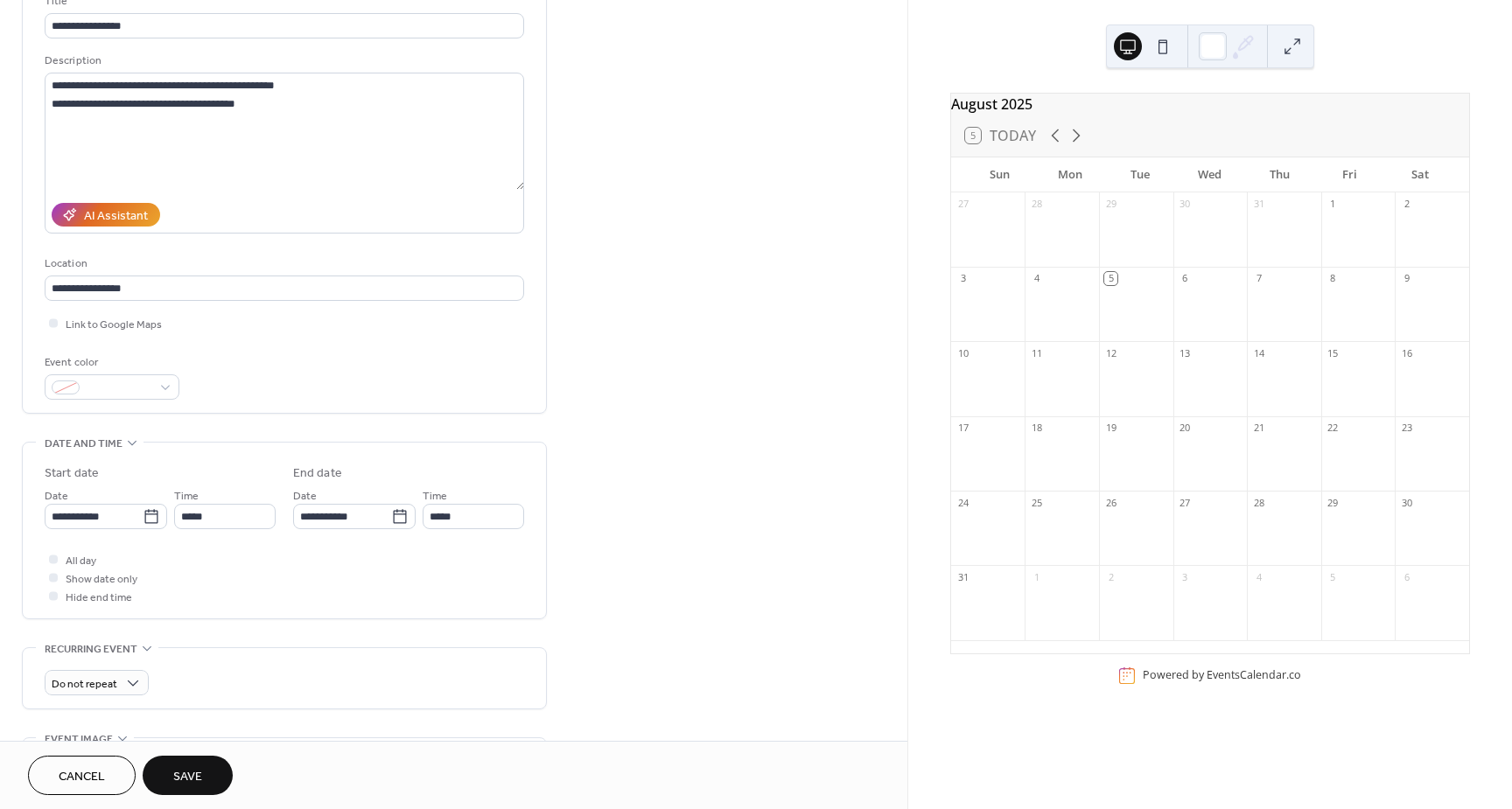 scroll, scrollTop: 72, scrollLeft: 0, axis: vertical 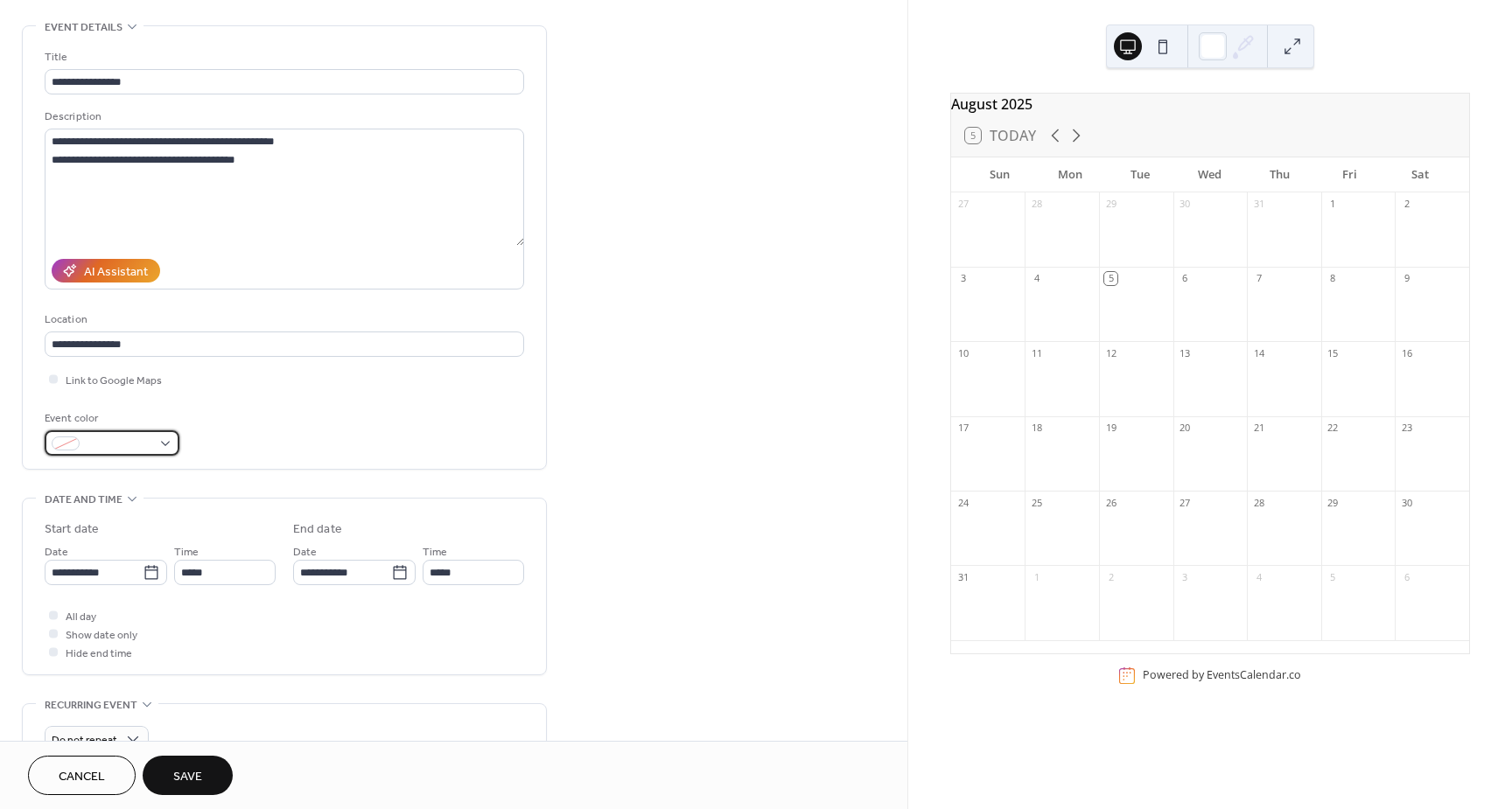click at bounding box center (119, 444) 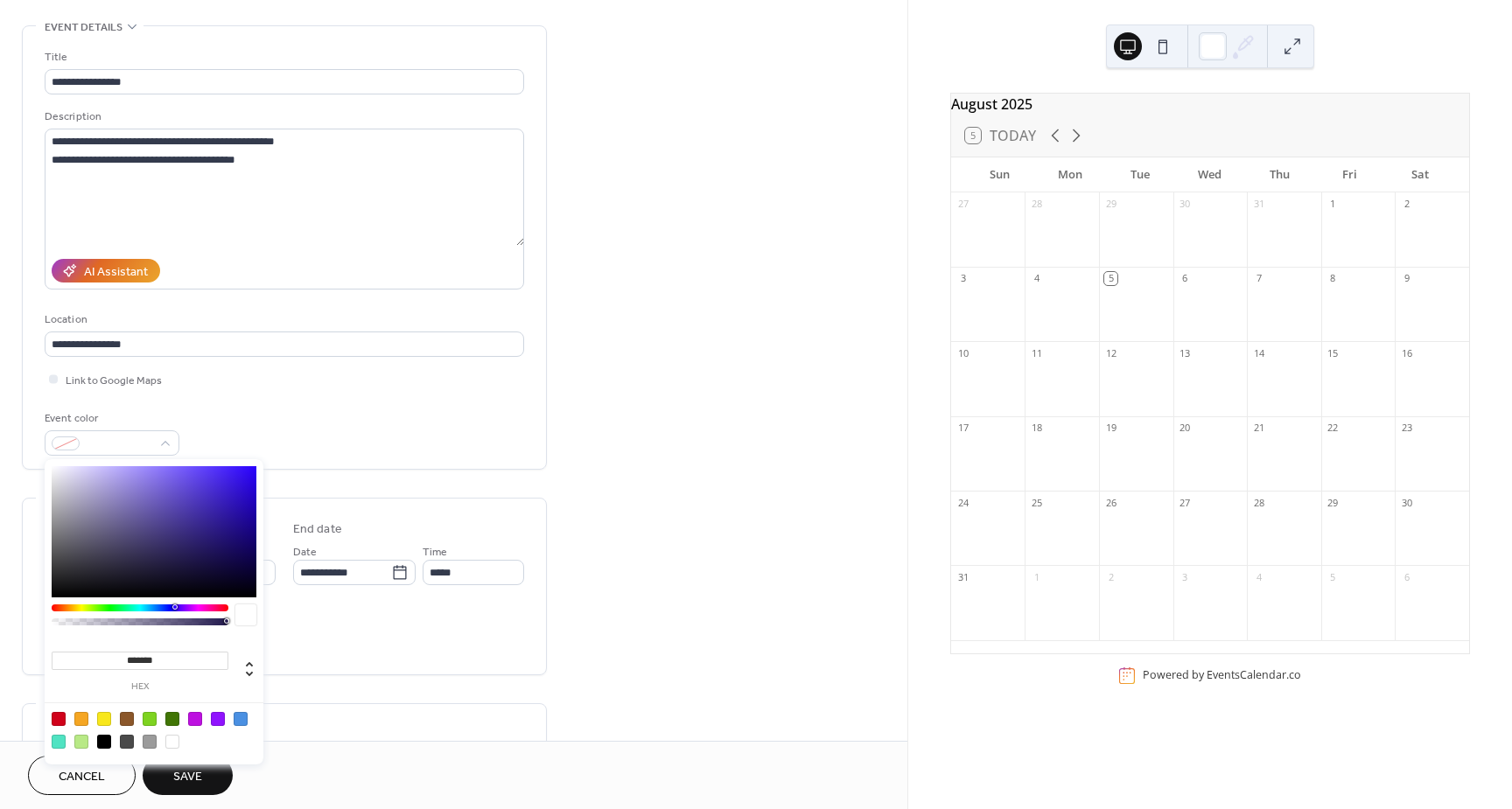 click at bounding box center [59, 719] 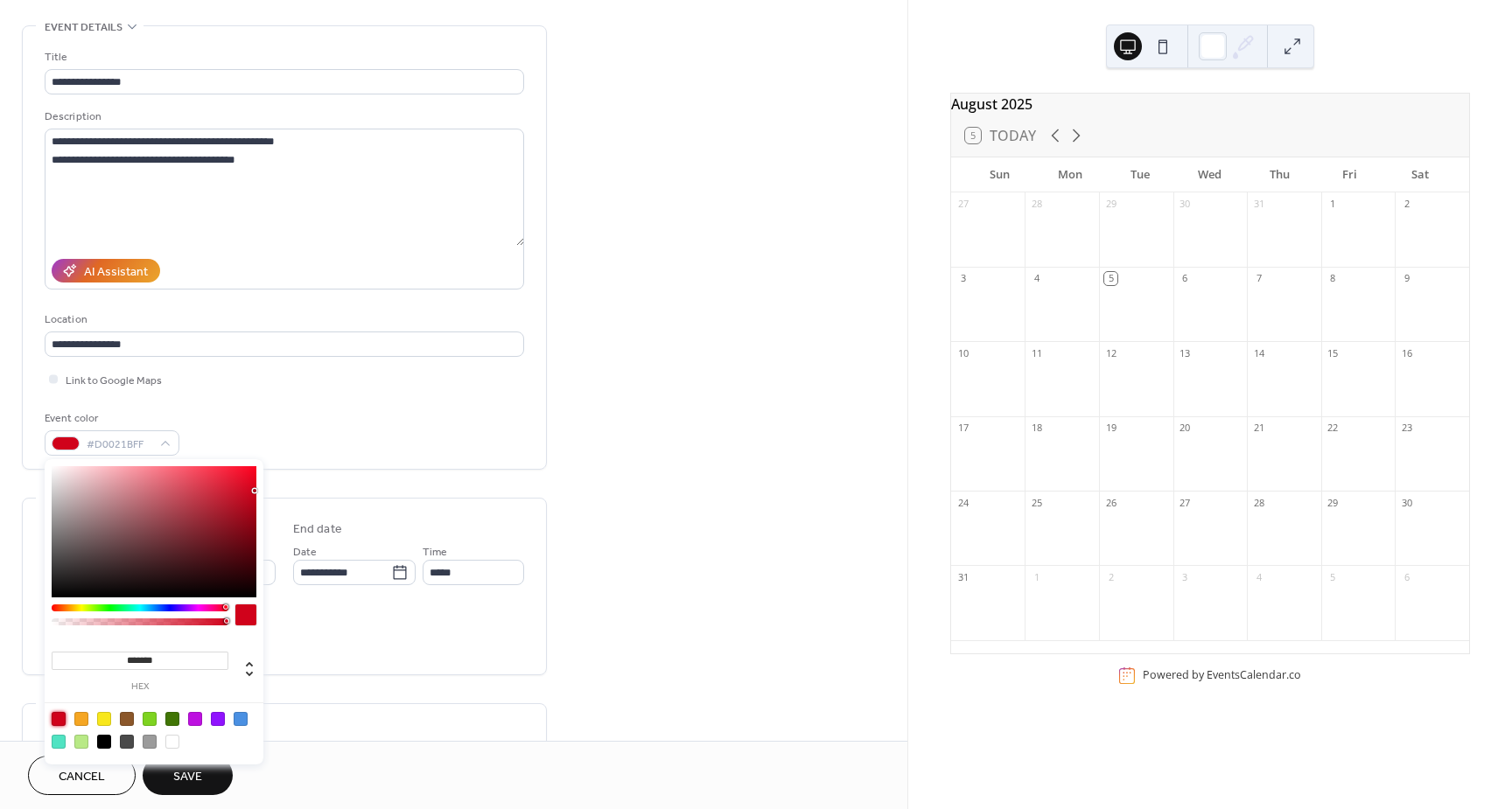 click on "**********" at bounding box center [453, 558] 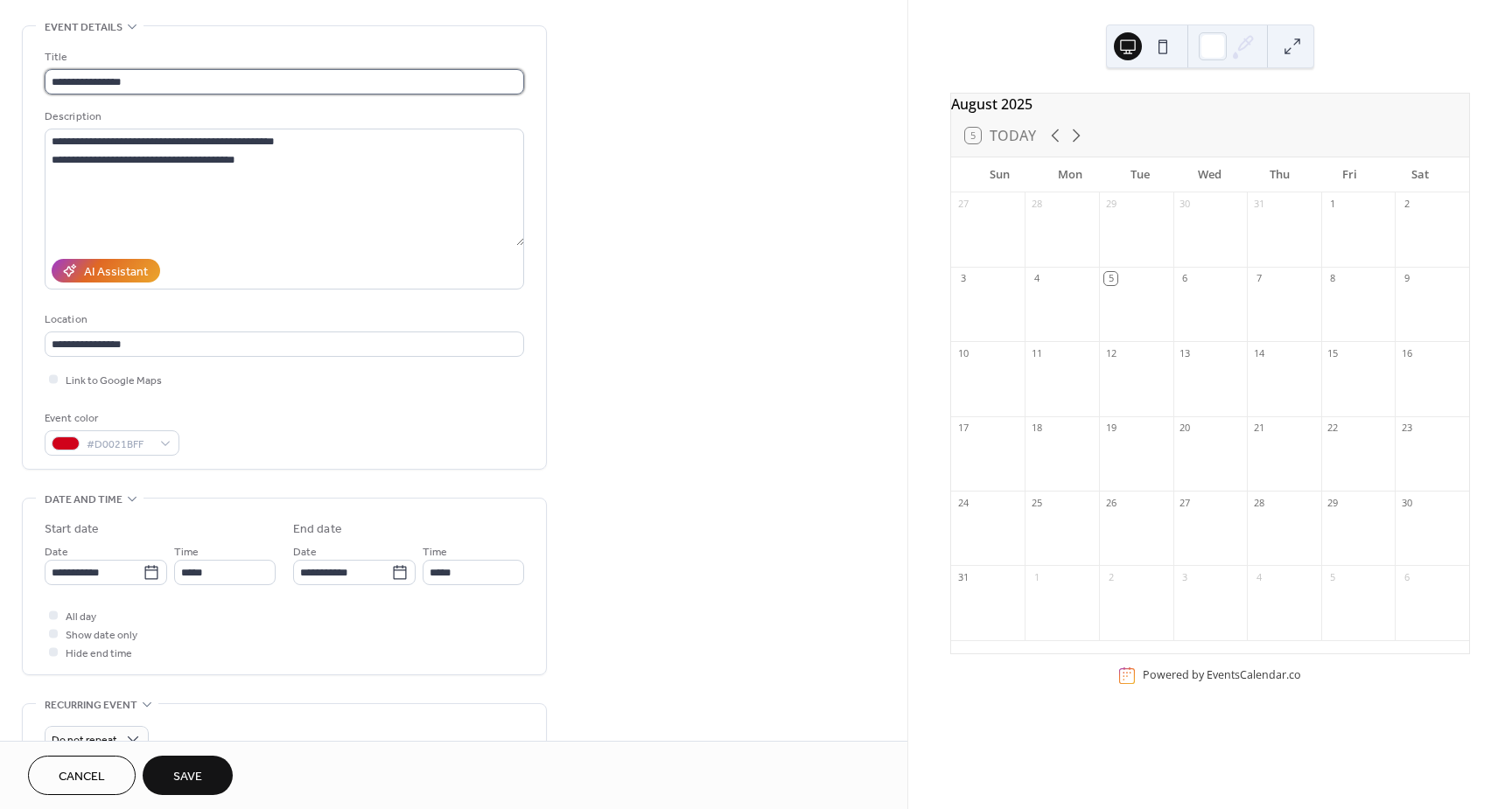 click on "**********" at bounding box center (284, 81) 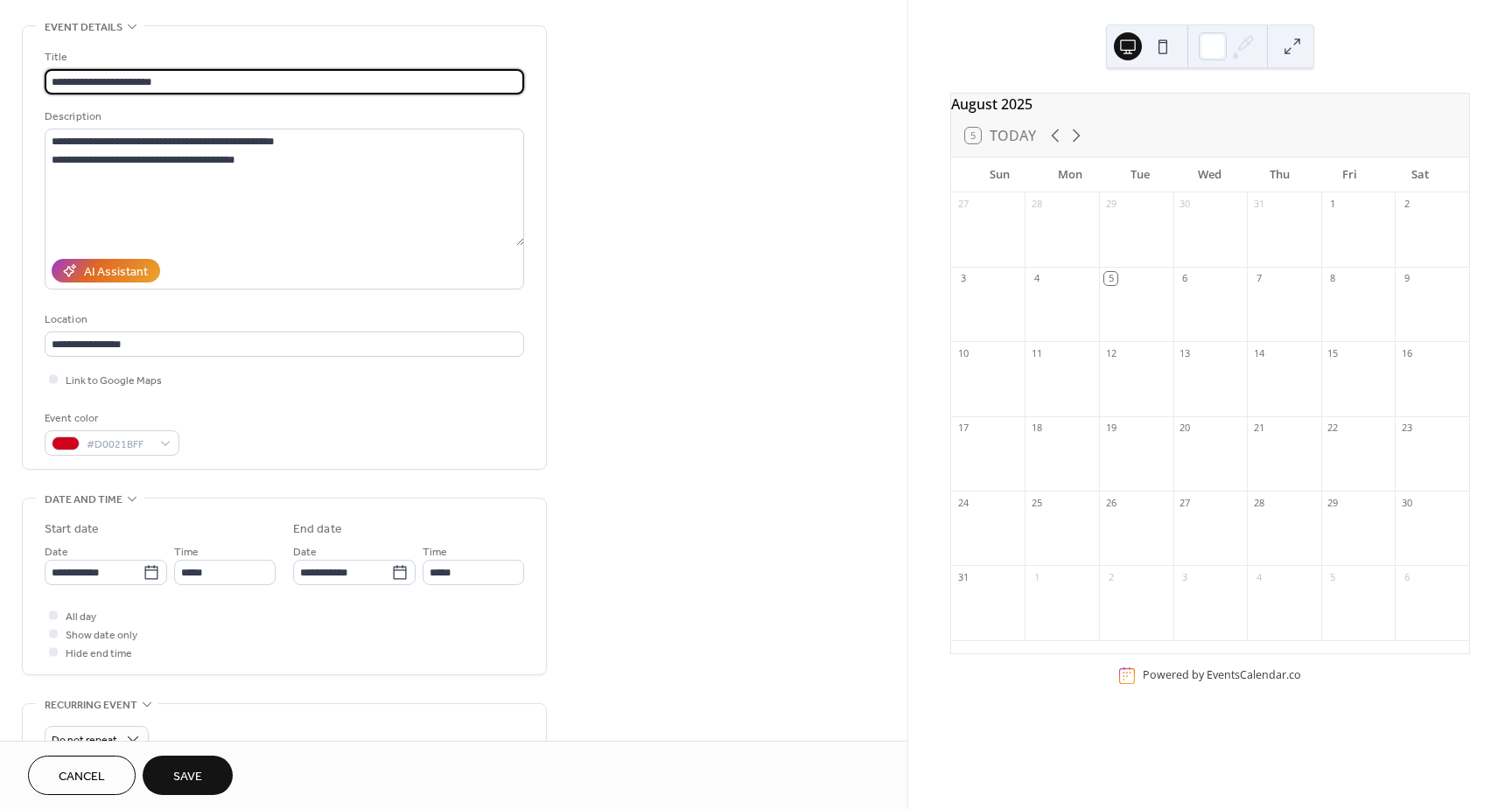 type on "**********" 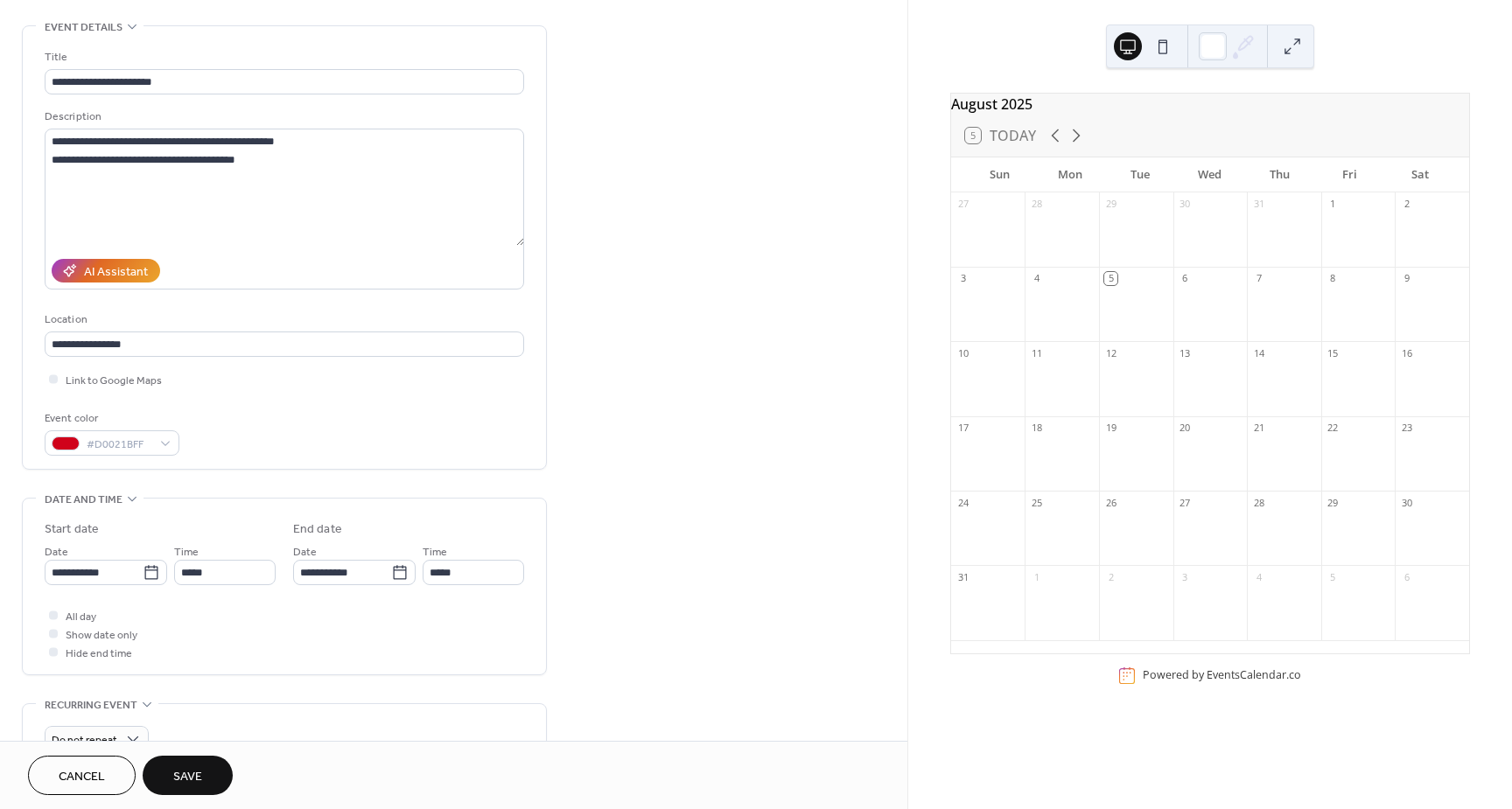 click on "**********" at bounding box center [453, 558] 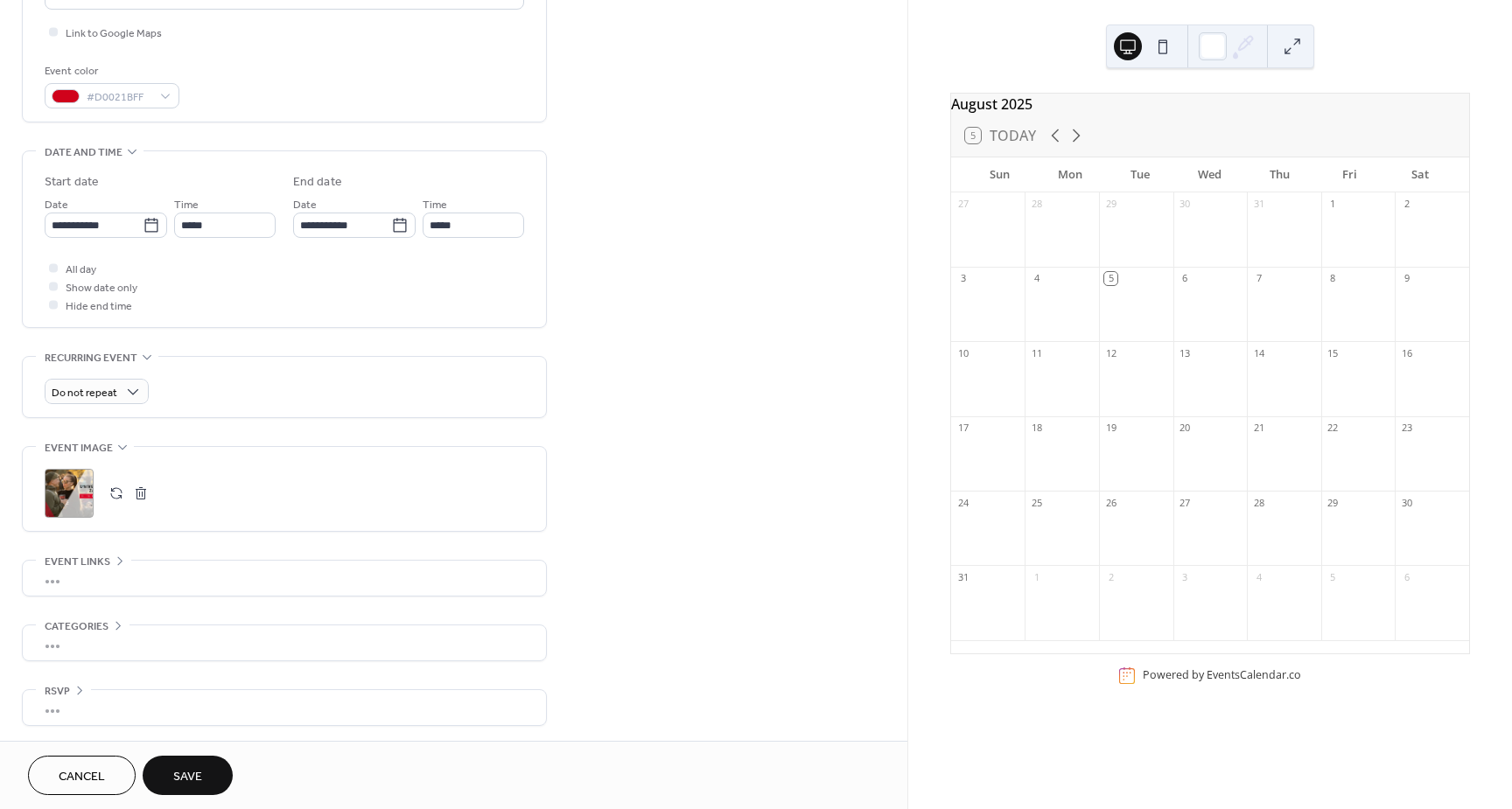 scroll, scrollTop: 422, scrollLeft: 0, axis: vertical 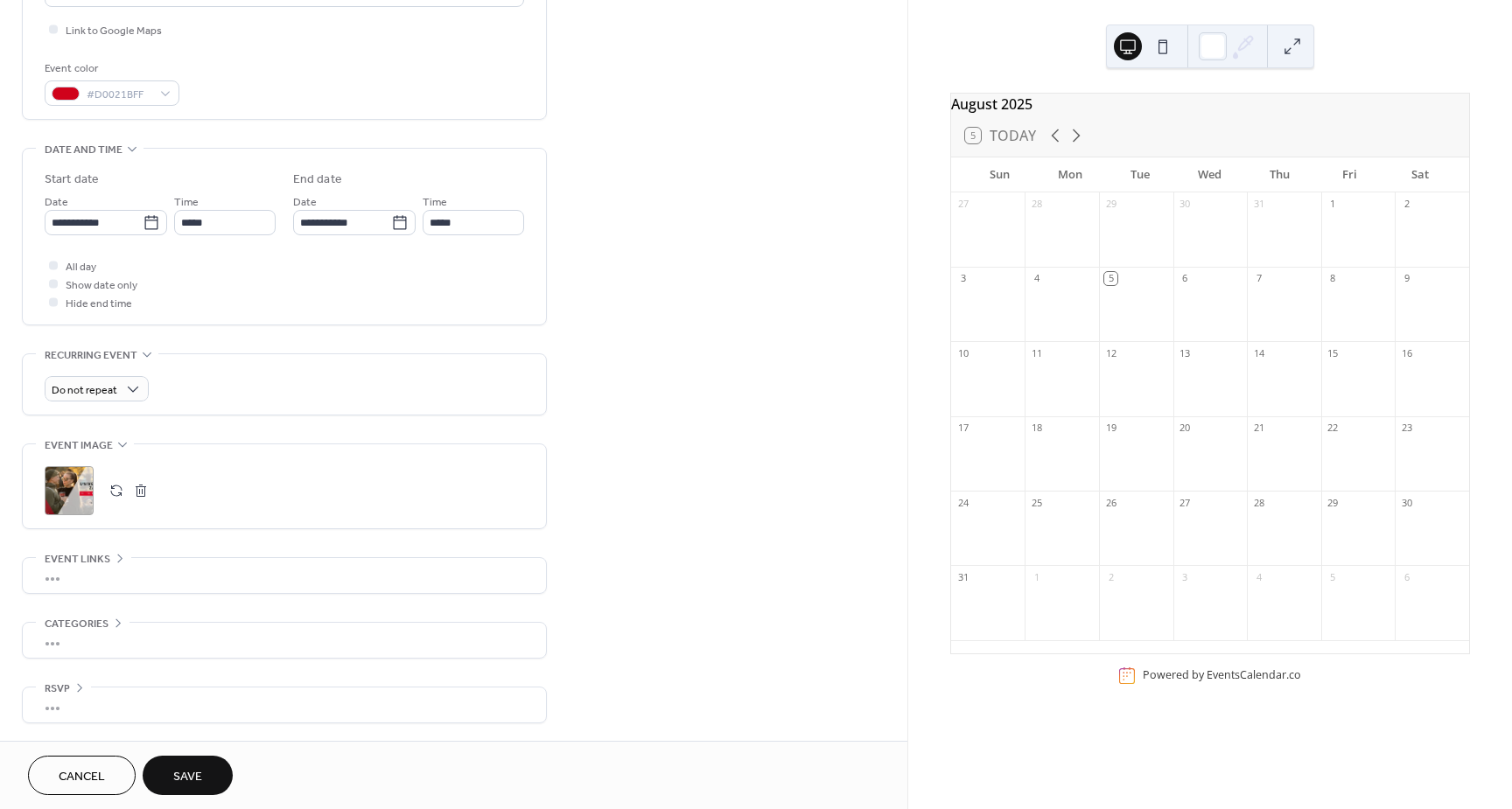 click on "Save" at bounding box center (187, 777) 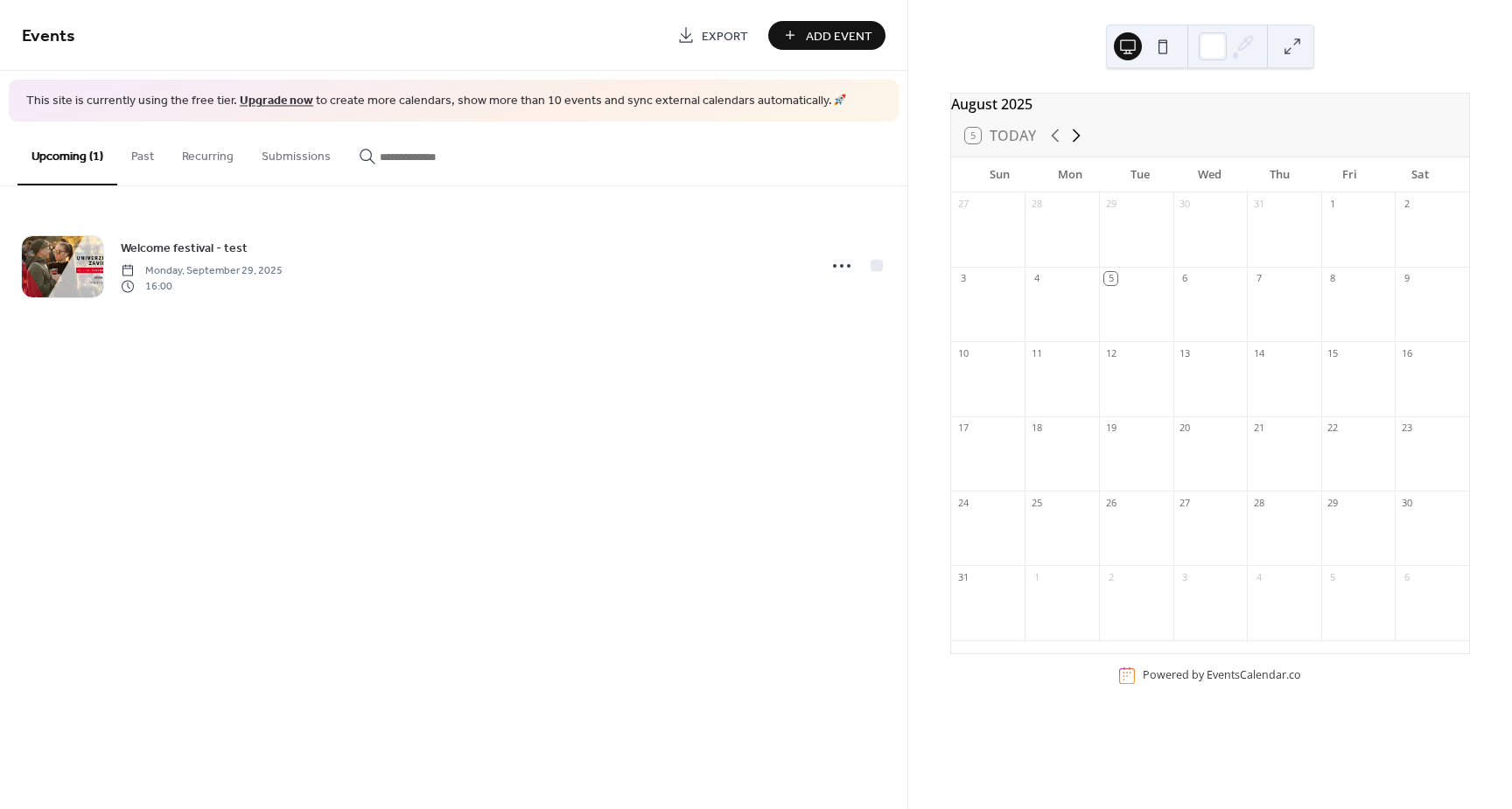 click 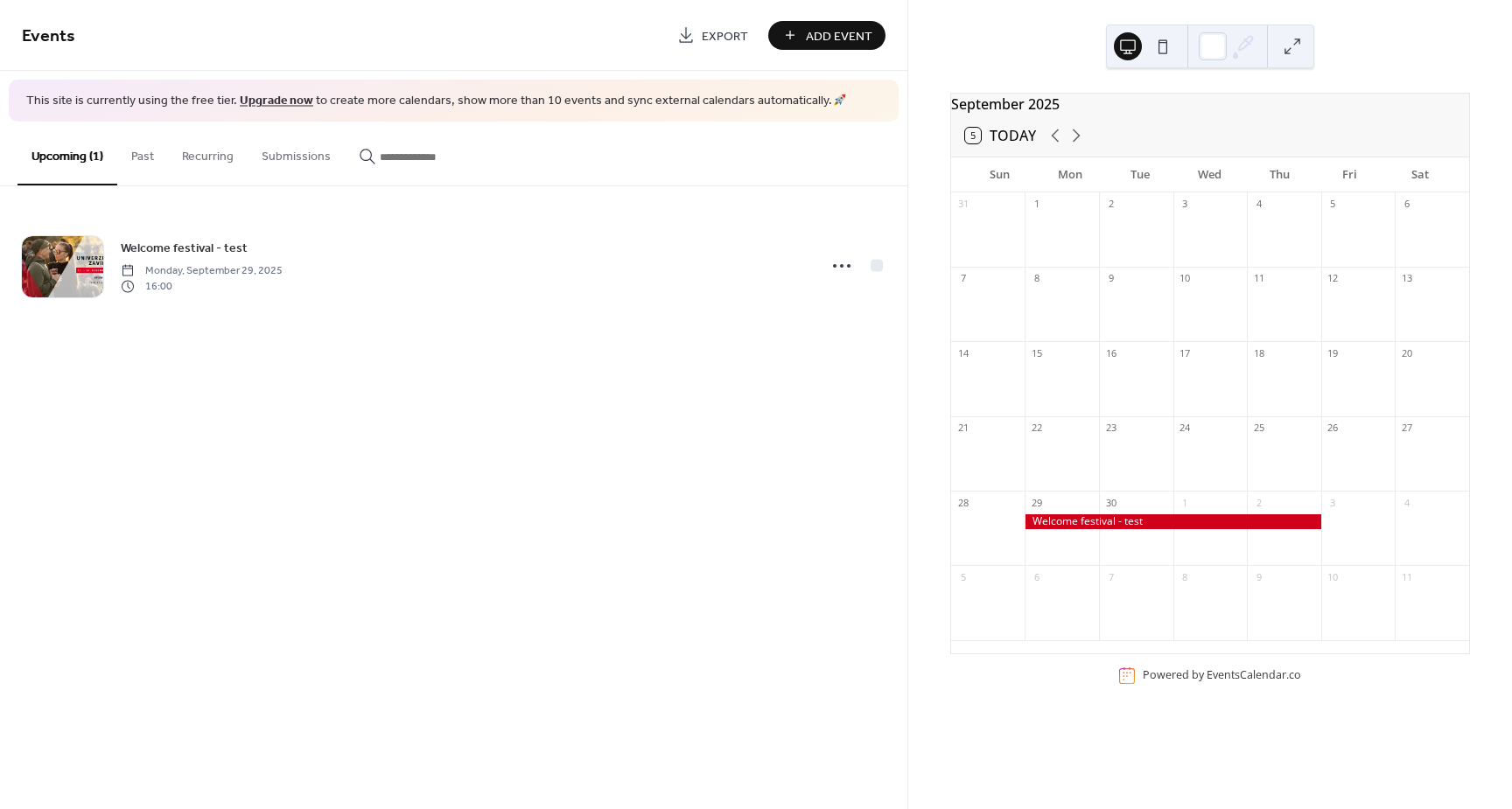 click at bounding box center (1172, 521) 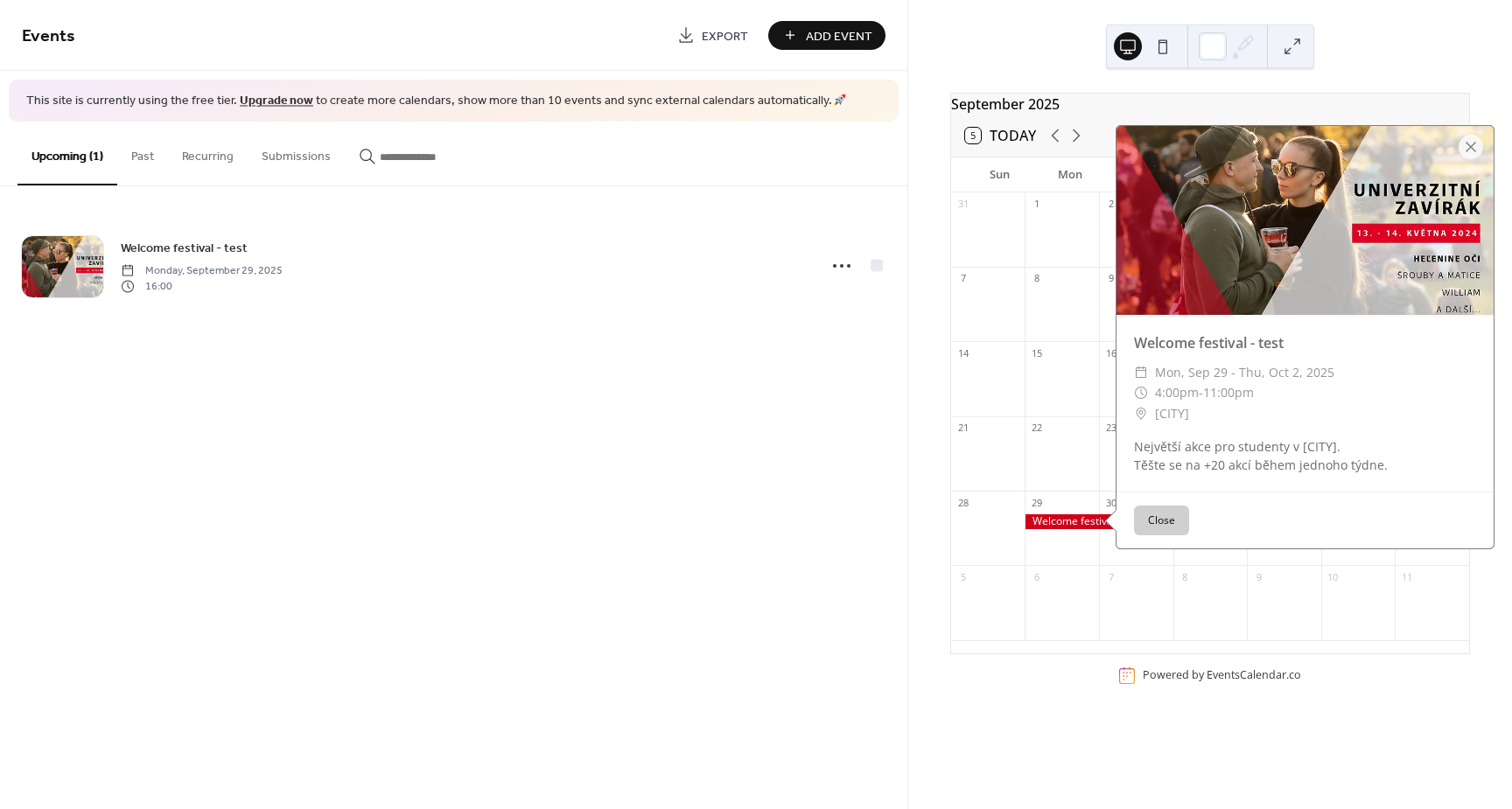 click at bounding box center [1172, 521] 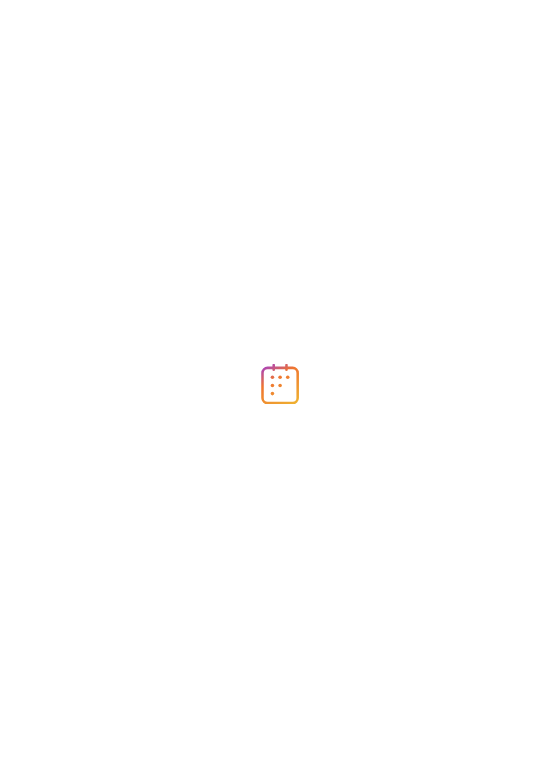 scroll, scrollTop: 0, scrollLeft: 0, axis: both 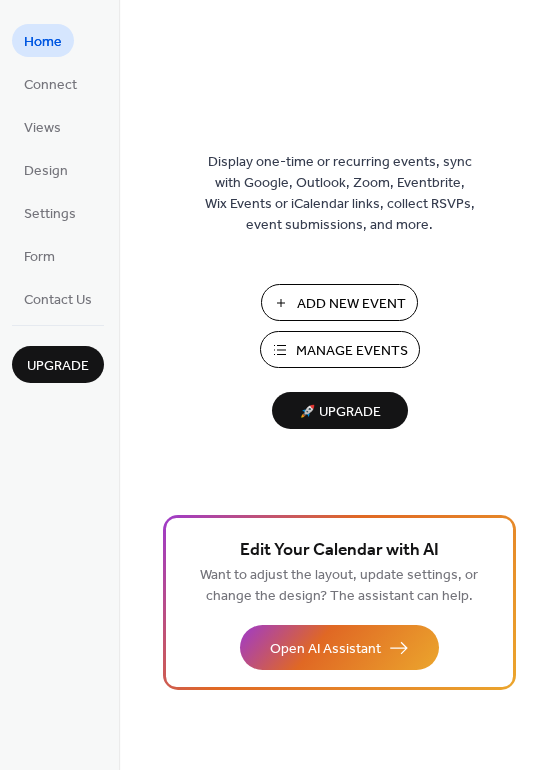 click on "🚀 Upgrade" at bounding box center (340, 412) 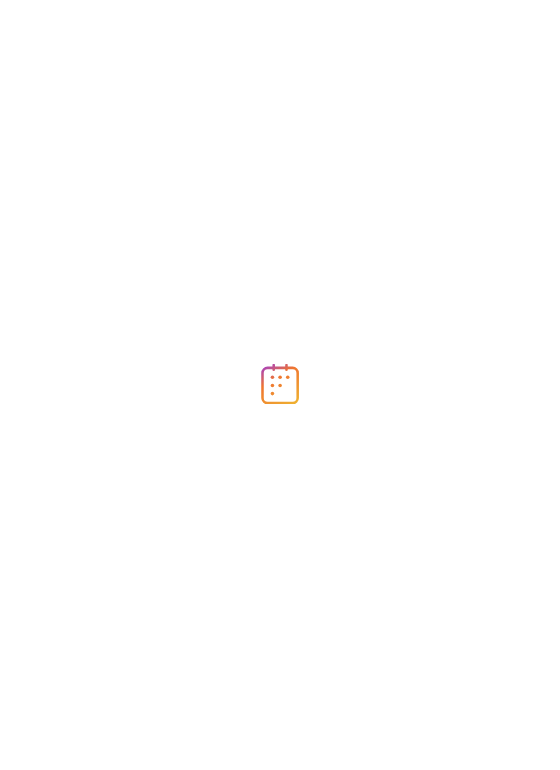 scroll, scrollTop: 0, scrollLeft: 0, axis: both 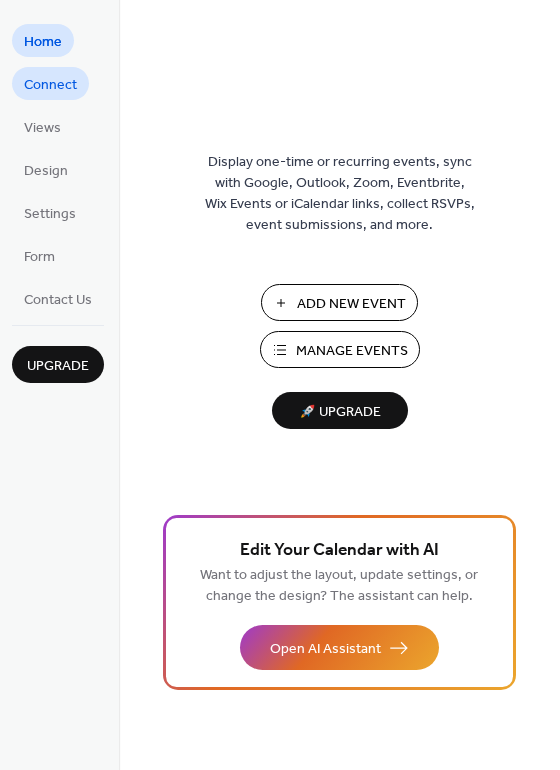 click on "Connect" at bounding box center (50, 85) 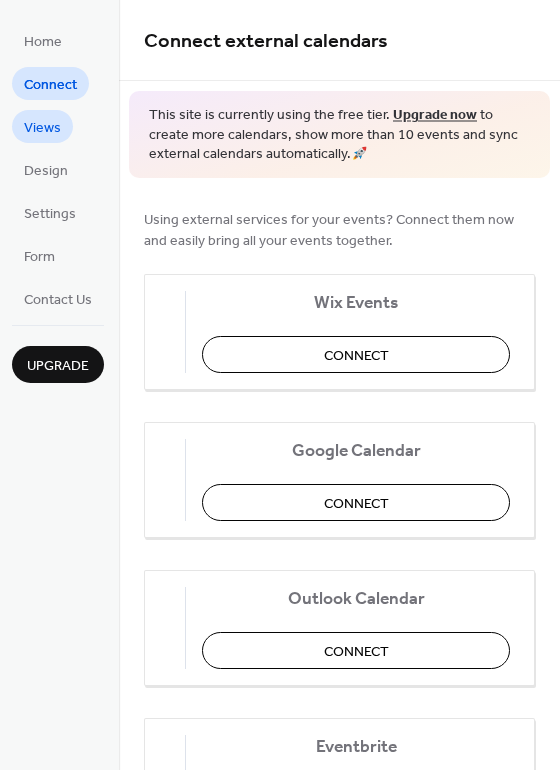 click on "Views" at bounding box center [42, 128] 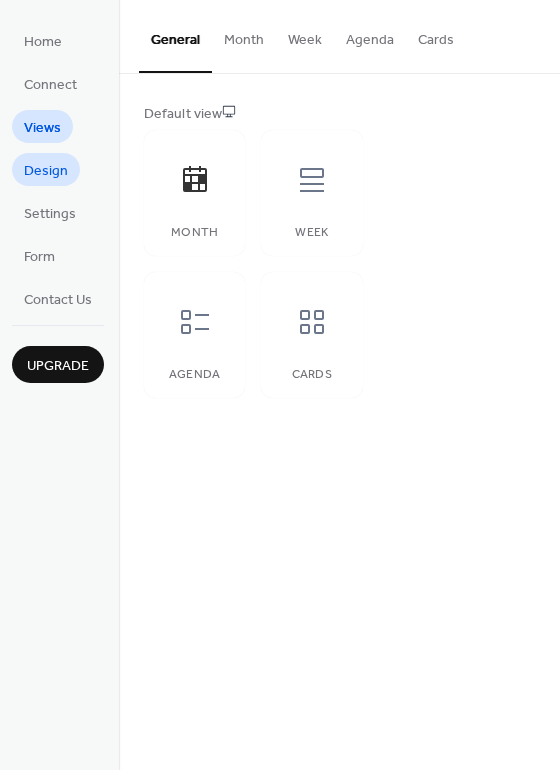 click on "Design" at bounding box center (46, 171) 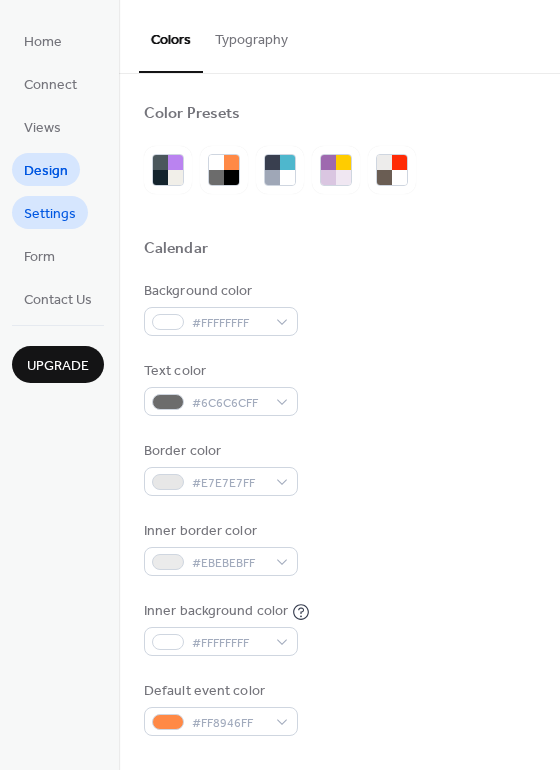 click on "Settings" at bounding box center [50, 214] 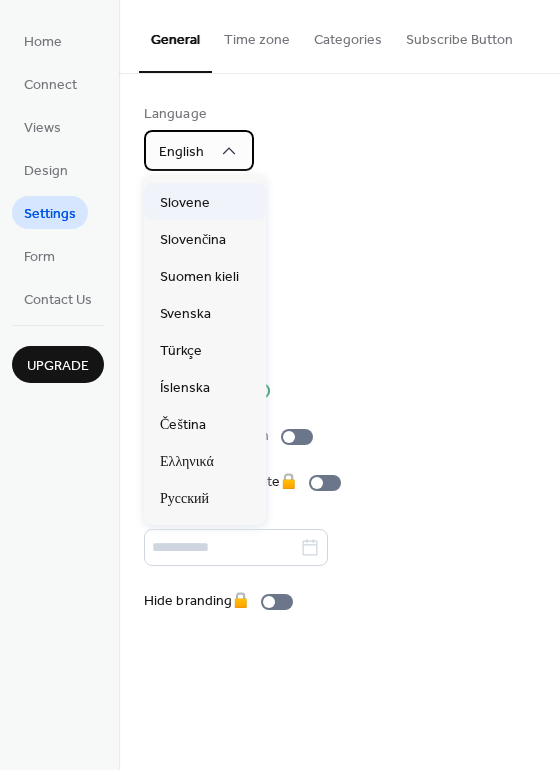 scroll, scrollTop: 700, scrollLeft: 0, axis: vertical 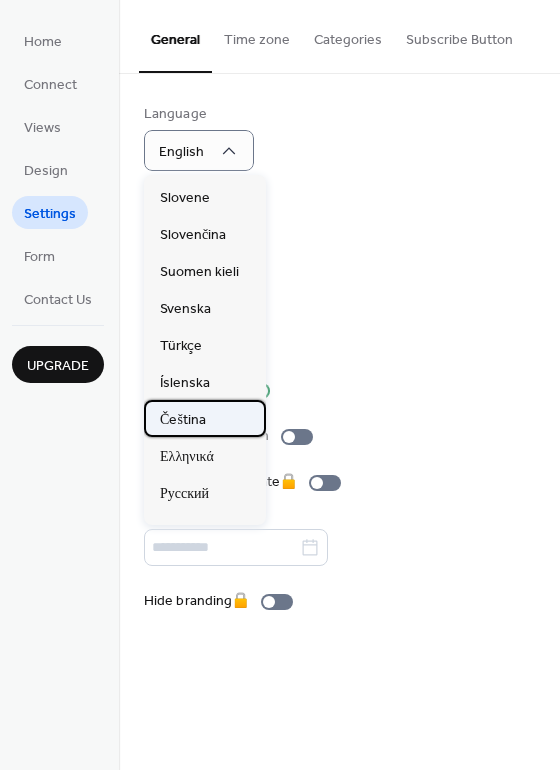 click on "Čeština" at bounding box center (205, 418) 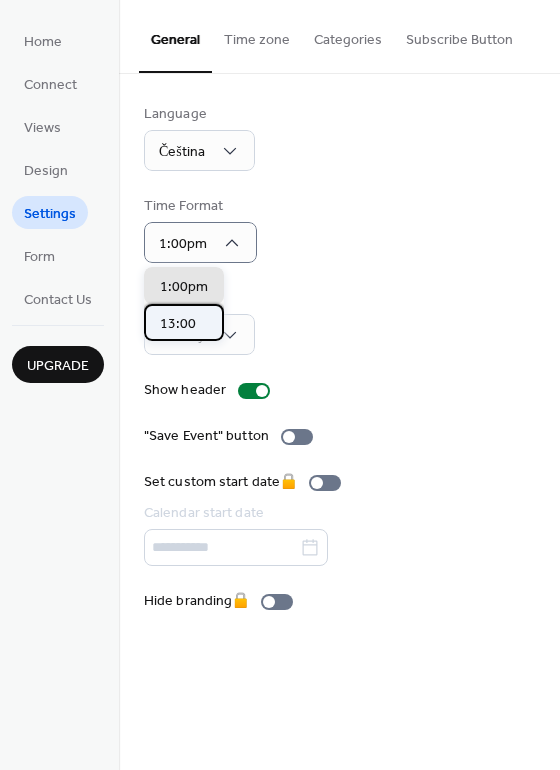 click on "13:00" at bounding box center [178, 324] 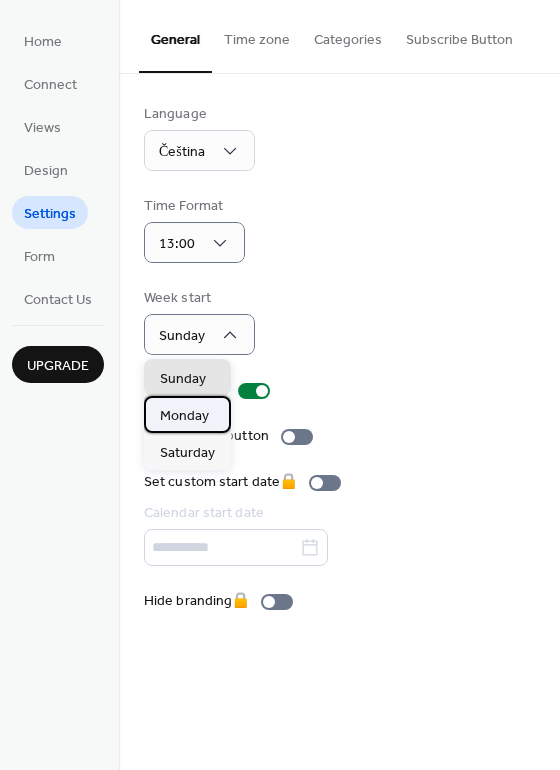 click on "Monday" at bounding box center [184, 416] 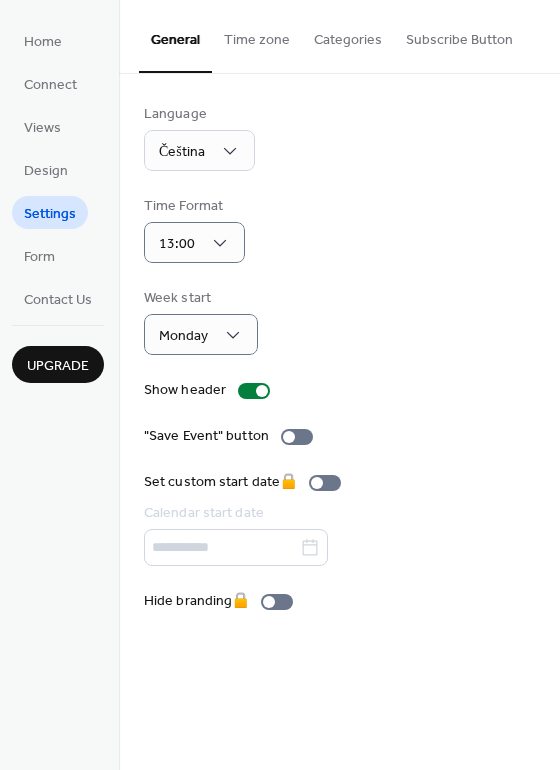 click on "Language Čeština Time Format 13:00 Week start Monday Show header "Save Event" button Set custom start date  🔒 Calendar start date Hide branding  🔒" at bounding box center [339, 358] 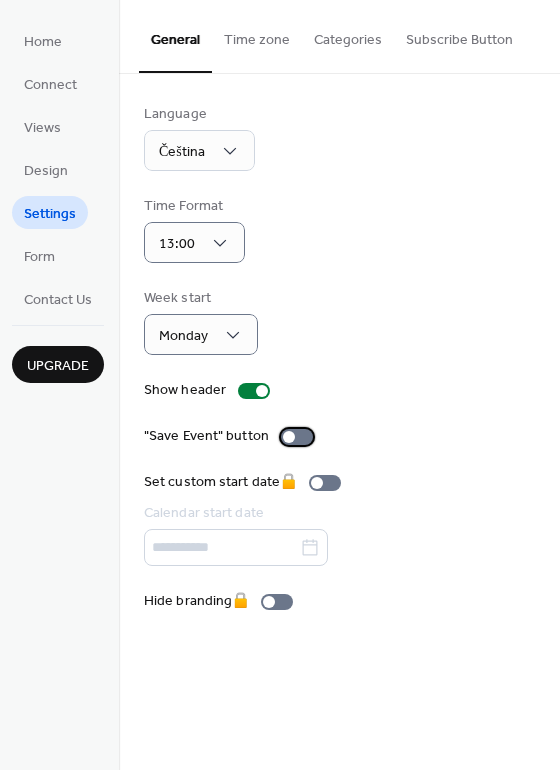click at bounding box center [297, 437] 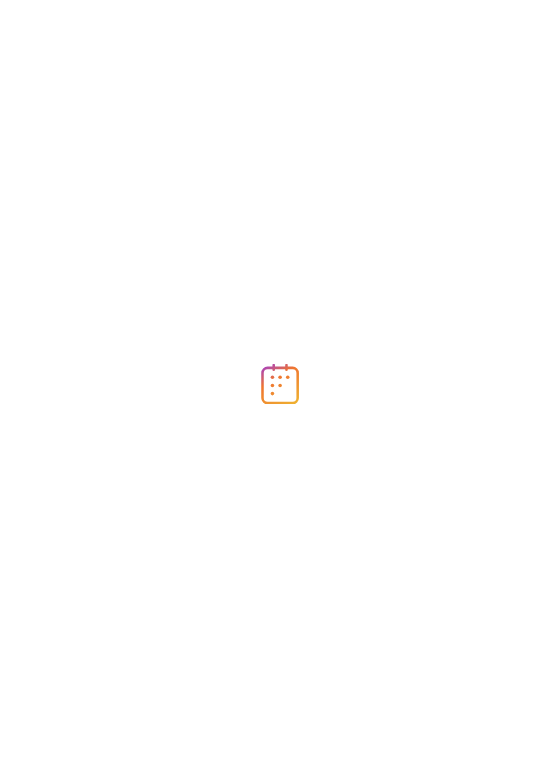 scroll, scrollTop: 0, scrollLeft: 0, axis: both 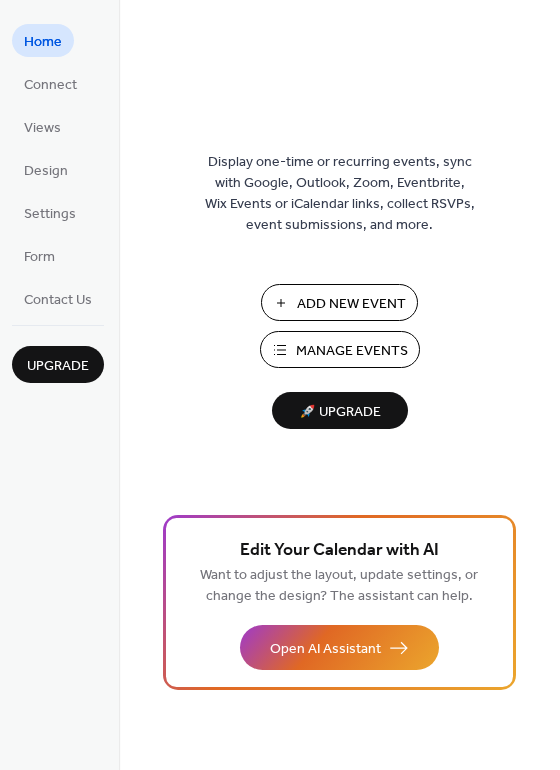 click on "🚀 Upgrade" at bounding box center (340, 412) 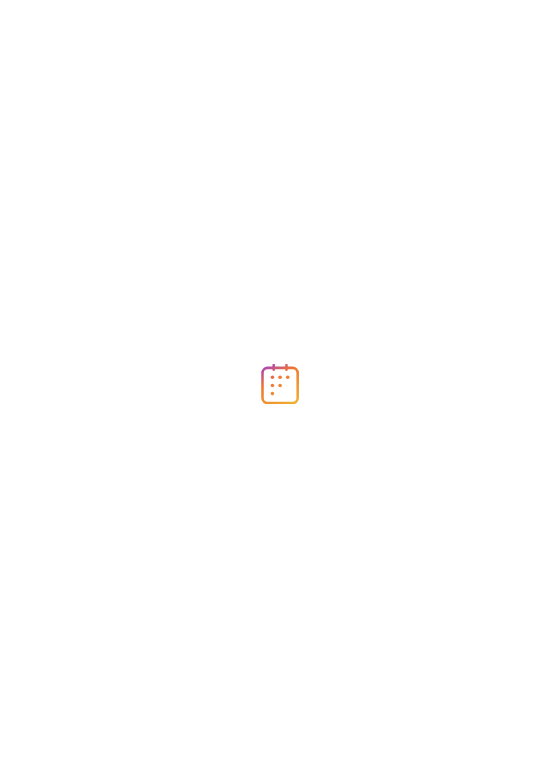 scroll, scrollTop: 0, scrollLeft: 0, axis: both 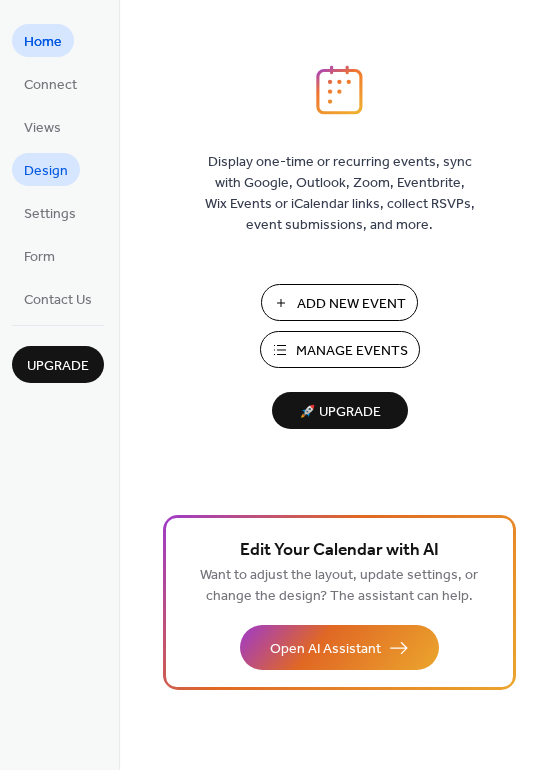 click on "Design" at bounding box center [46, 171] 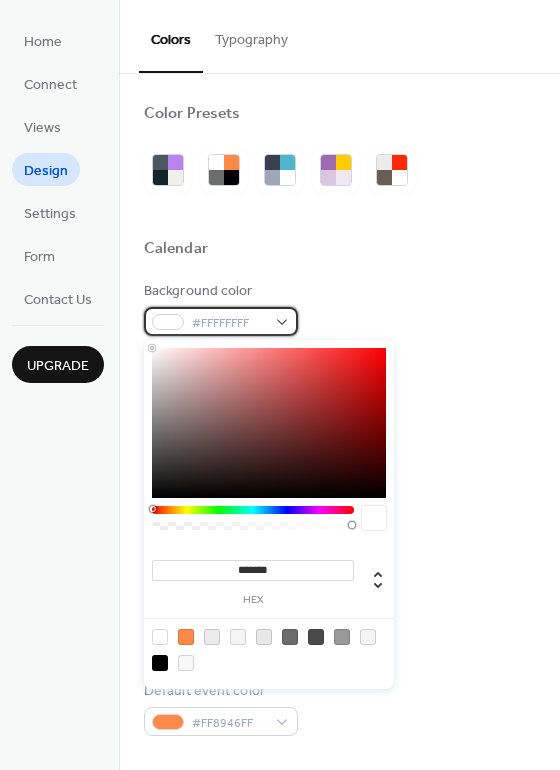 click on "#FFFFFFFF" at bounding box center (229, 323) 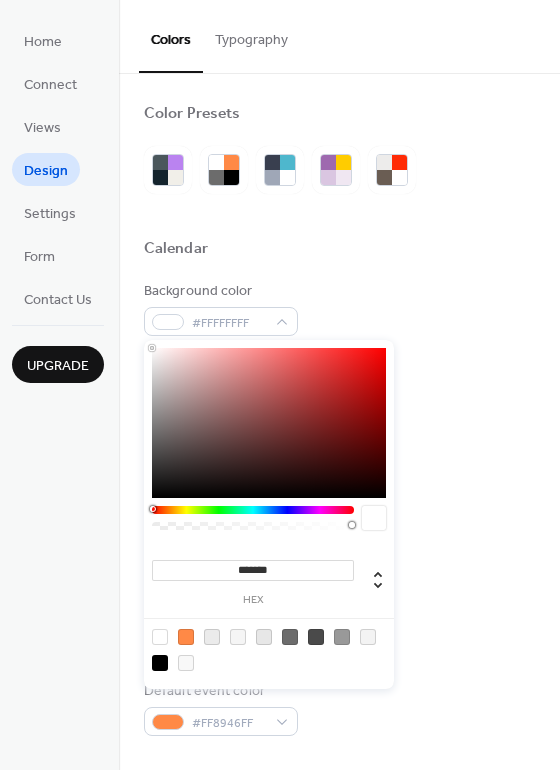 type on "*******" 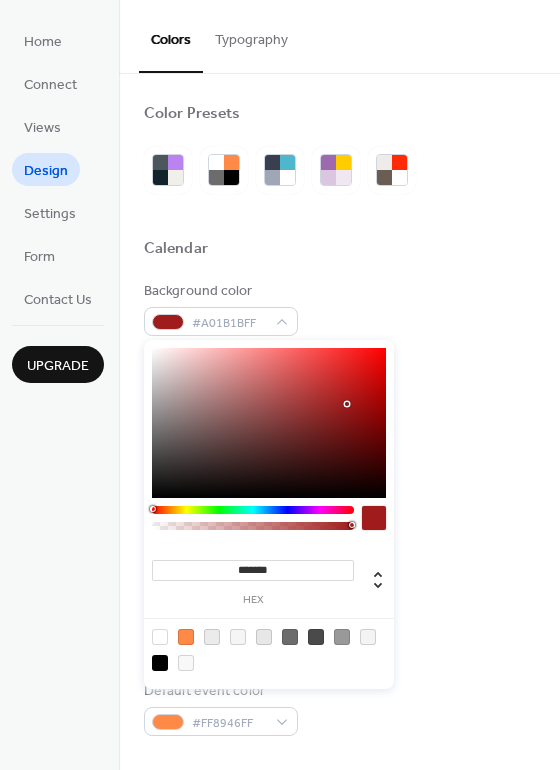 click at bounding box center [269, 423] 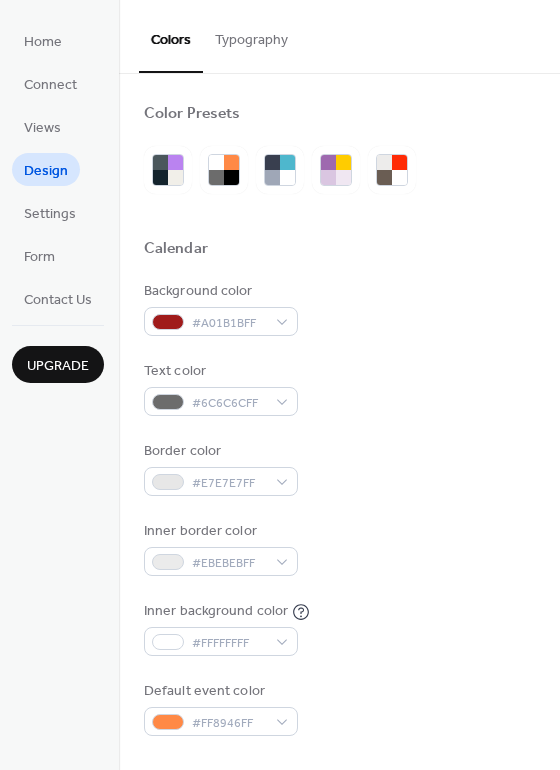 click on "Background color [HEX]" at bounding box center (339, 308) 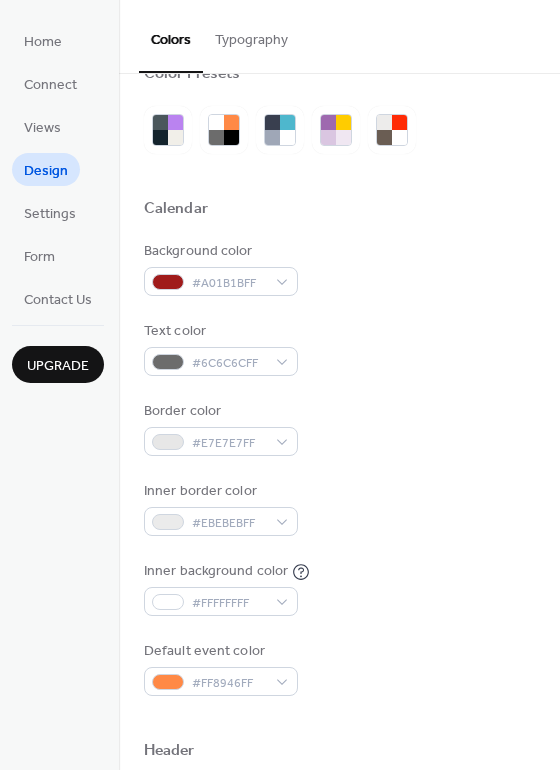 scroll, scrollTop: 0, scrollLeft: 0, axis: both 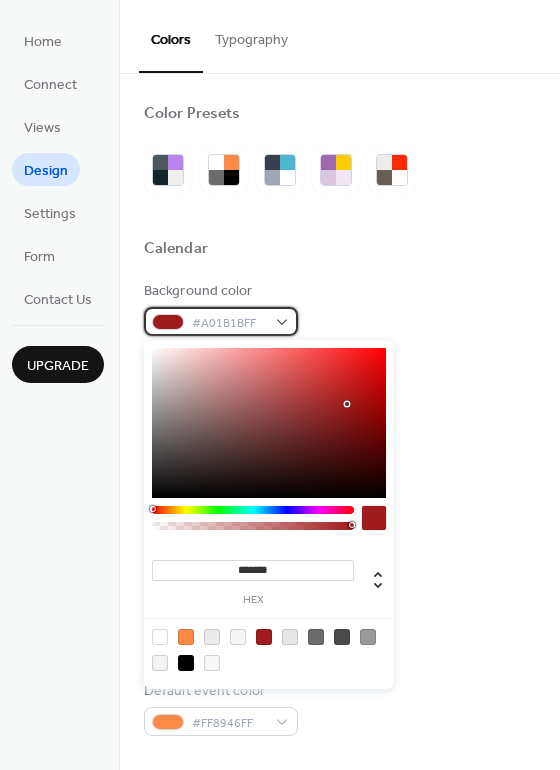 click on "#A01B1BFF" at bounding box center (221, 321) 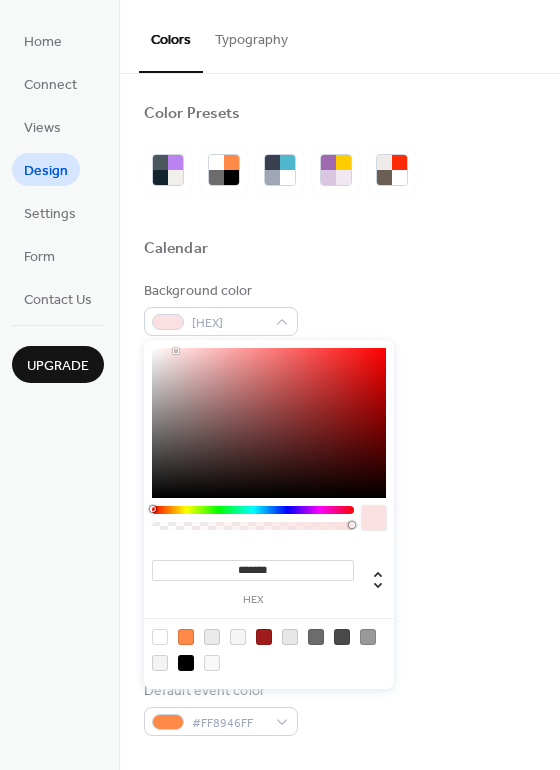 type on "*******" 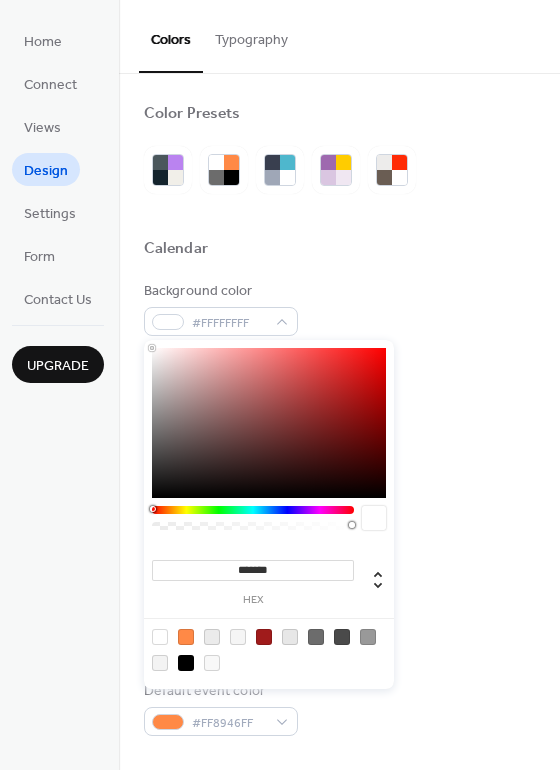 drag, startPoint x: 176, startPoint y: 351, endPoint x: 115, endPoint y: 336, distance: 62.817196 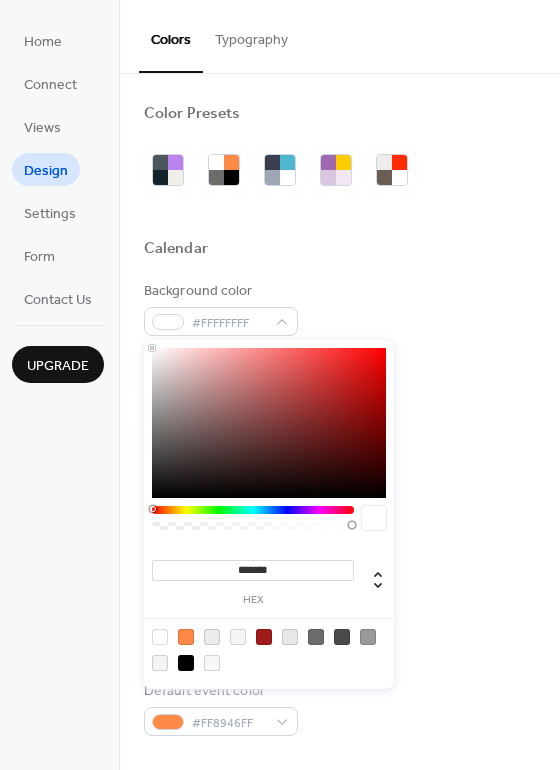 click on "Home Connect Views Design Settings Form Contact Us Upgrade Design Upgrade Colors Typography Color Presets Calendar Background color [HEX] Text color [HEX] Border color [HEX] Inner border color [HEX] Inner background color [HEX] Default event color [HEX] Header Background color [HEX] Text color [HEX] Border color [HEX] Event card Background color [HEX] Month View Highlight busy days Busy day background color [HEX] Date Icon   Use event color Background color [HEX] Text color [HEX] Base Font Size * px Font Families Header font Open Sans Week days font Open Sans Day numbers font Open Sans Events titles font Open Sans Events text font Open Sans Date icon days font Open Sans Date icon months font Open Sans Běží na   EventsCalendar.co Events Calendar - Calendar Design ******* [HEX]" at bounding box center [280, 385] 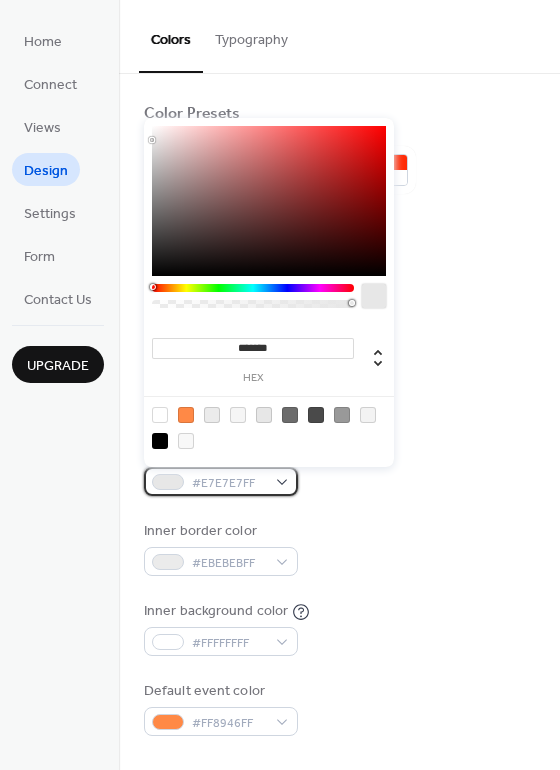click on "#E7E7E7FF" at bounding box center (221, 481) 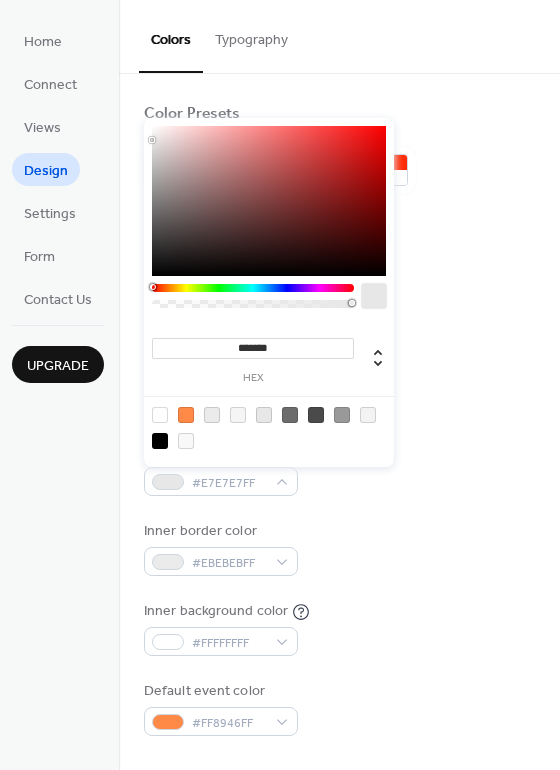 click on "*******" at bounding box center (253, 348) 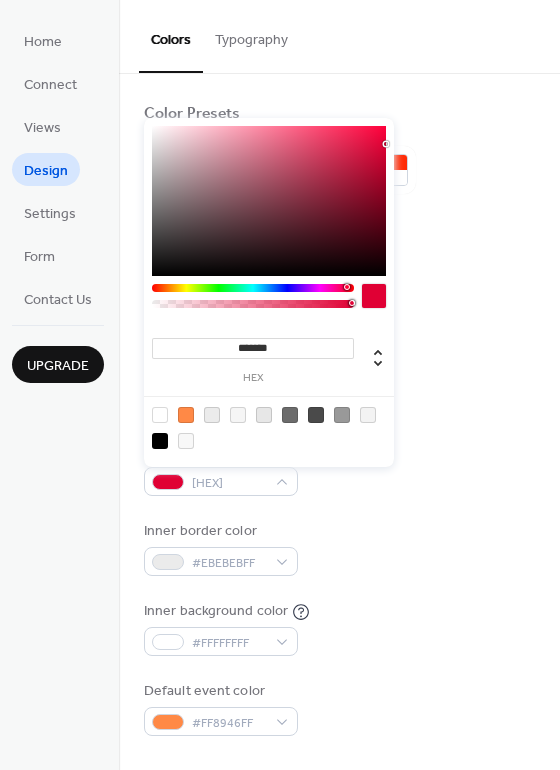 type on "*******" 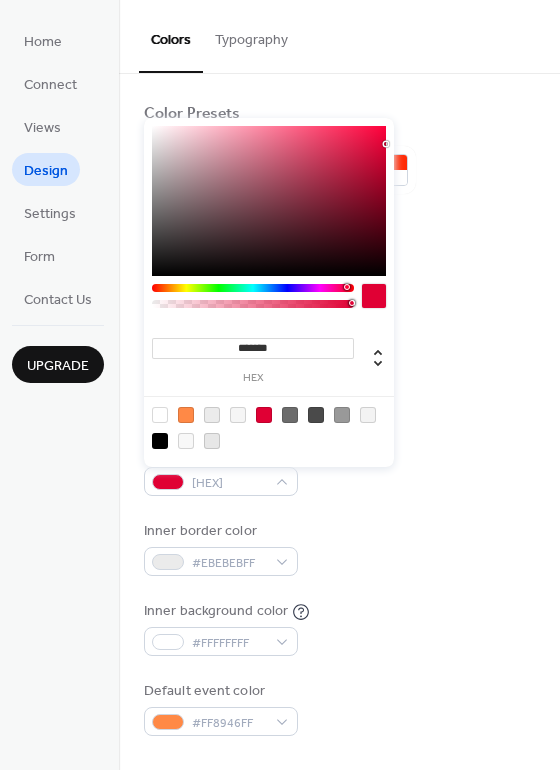 click on "Background color [HEX] Text color [HEX] Border color [HEX] Inner border color [HEX] Inner background color [HEX] Default event color [HEX]" at bounding box center [339, 508] 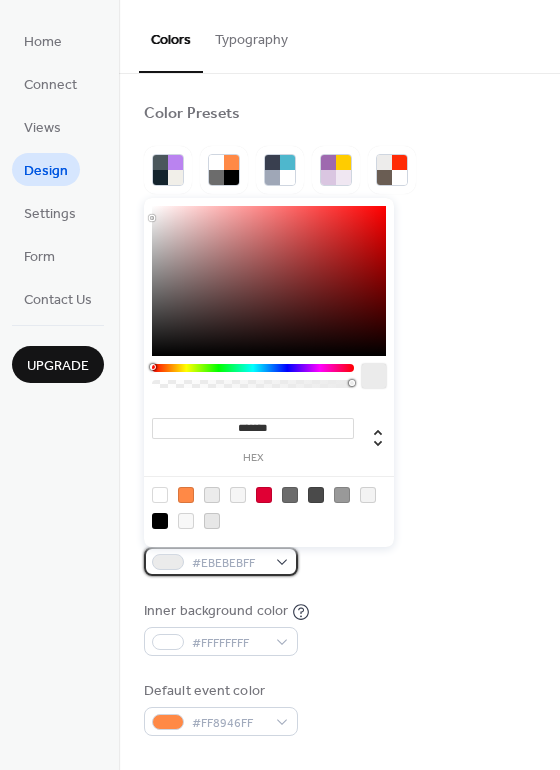 click on "#EBEBEBFF" at bounding box center (229, 563) 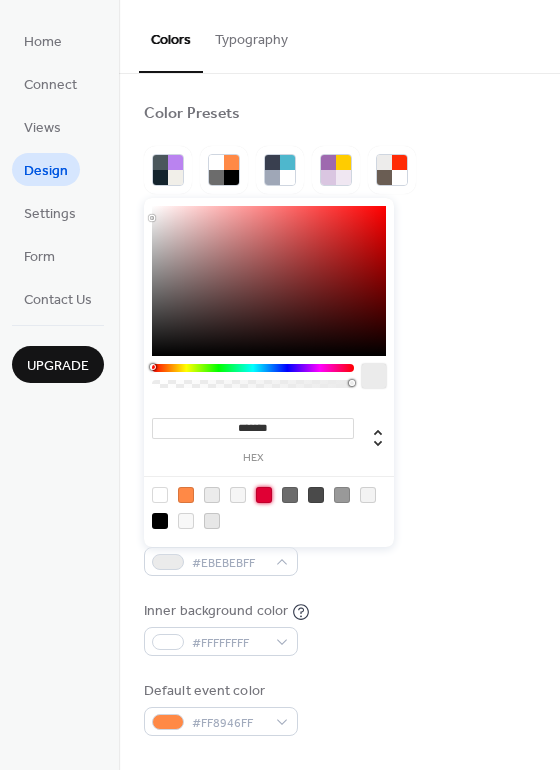 click at bounding box center [264, 495] 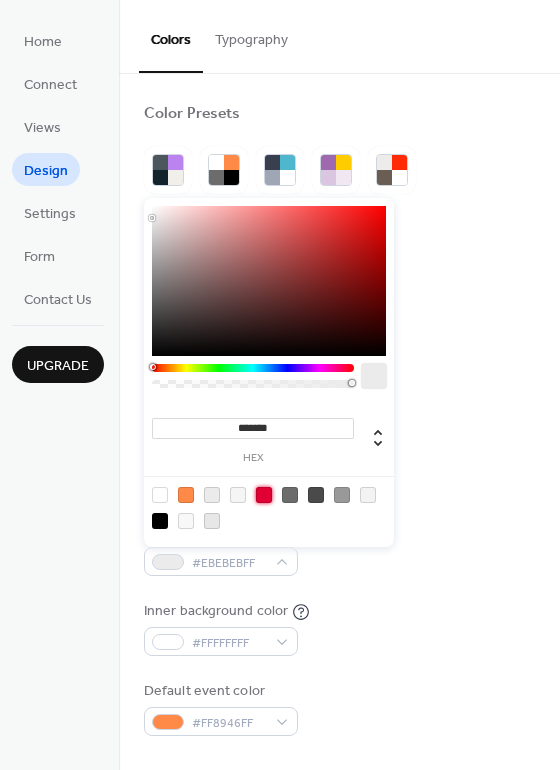 type on "*******" 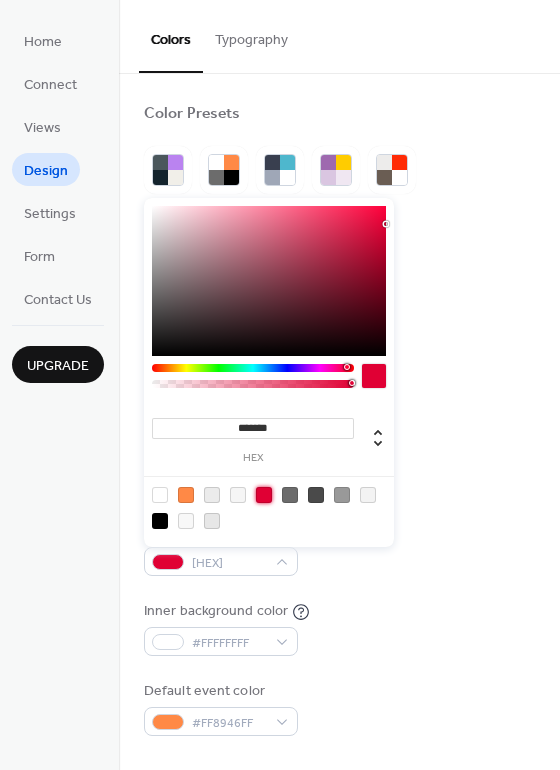 click on "Border color [HEX]" at bounding box center (339, 468) 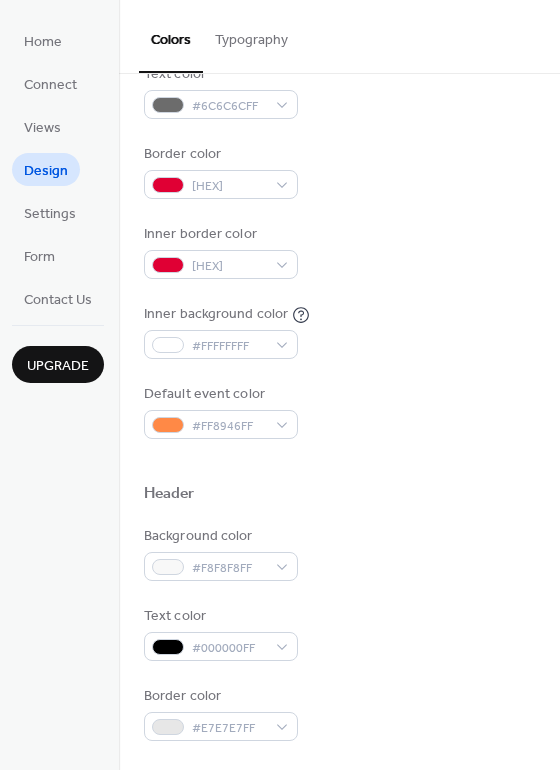 scroll, scrollTop: 300, scrollLeft: 0, axis: vertical 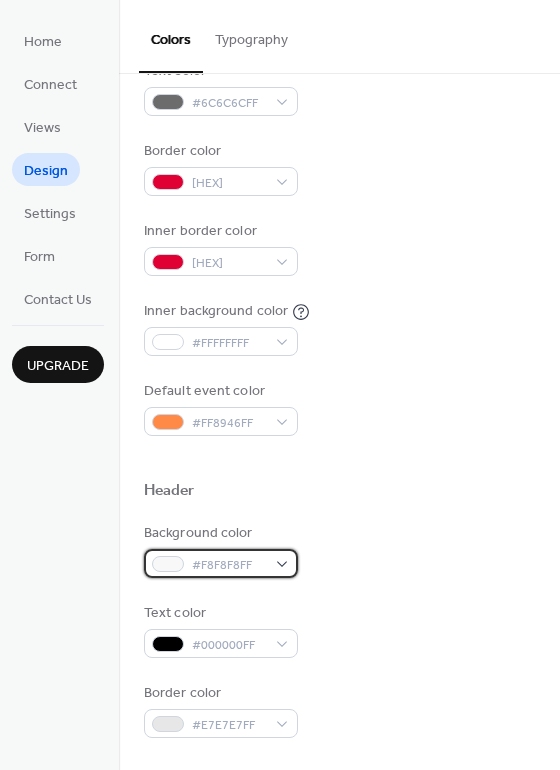 click on "#F8F8F8FF" at bounding box center (221, 563) 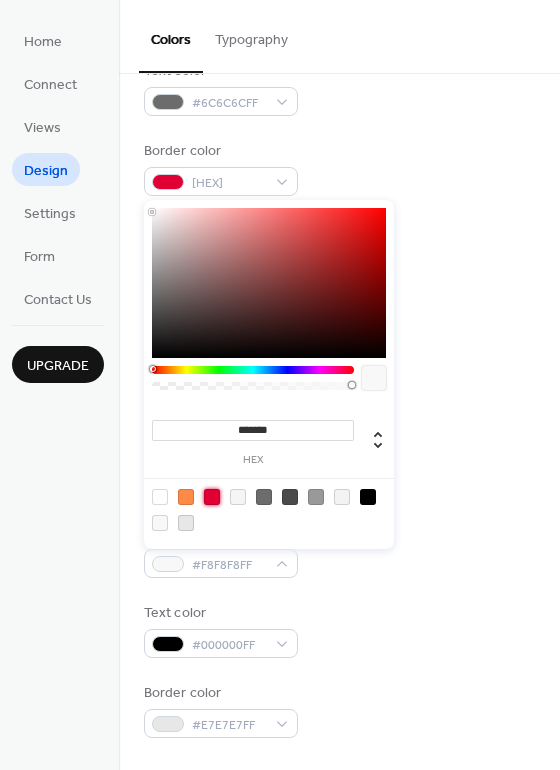 click at bounding box center [212, 497] 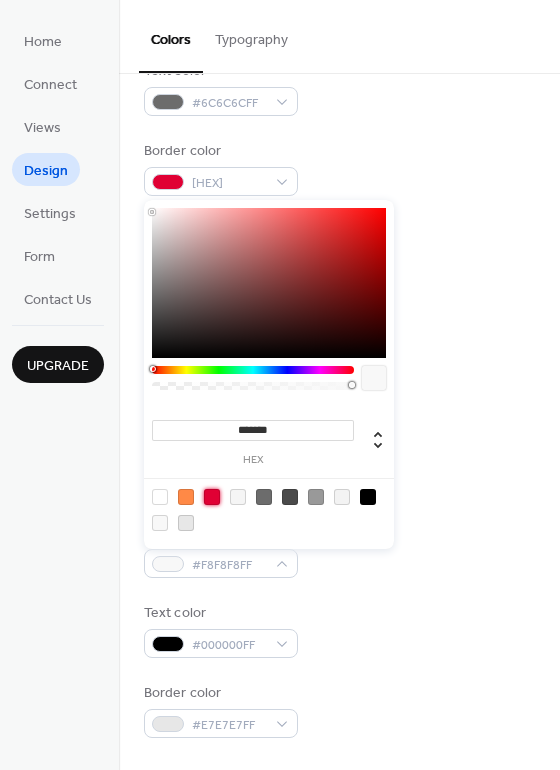 type on "*******" 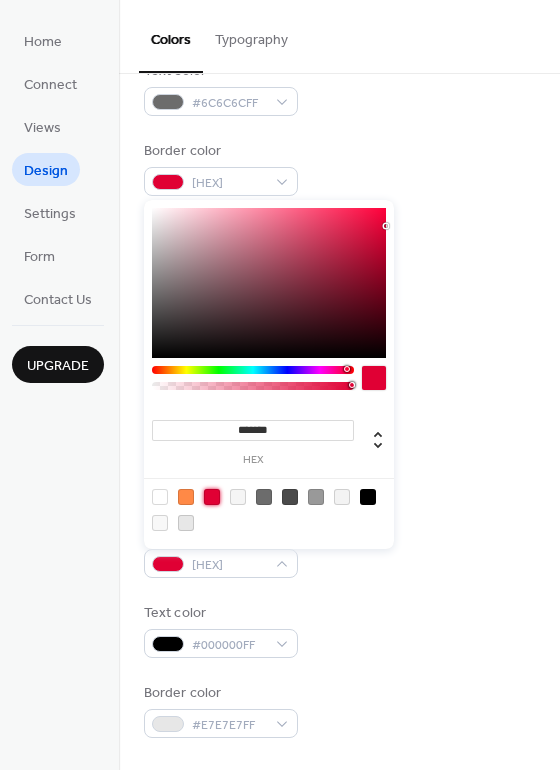 click at bounding box center (339, 515) 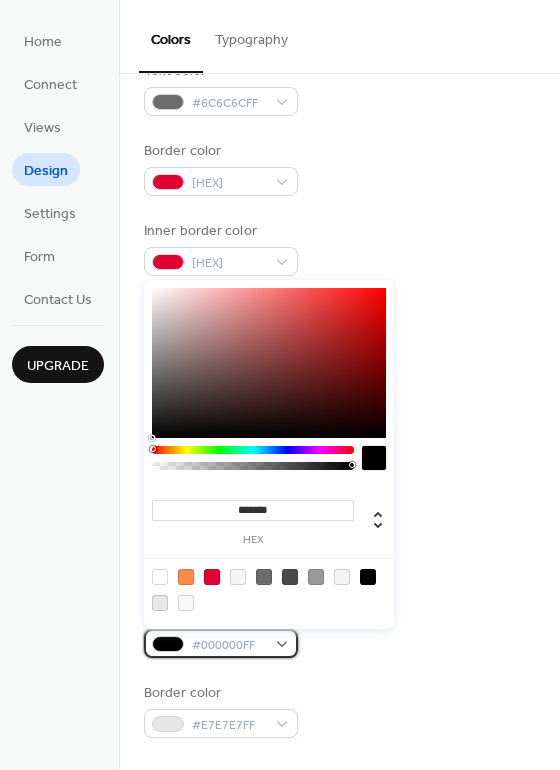 click at bounding box center [168, 644] 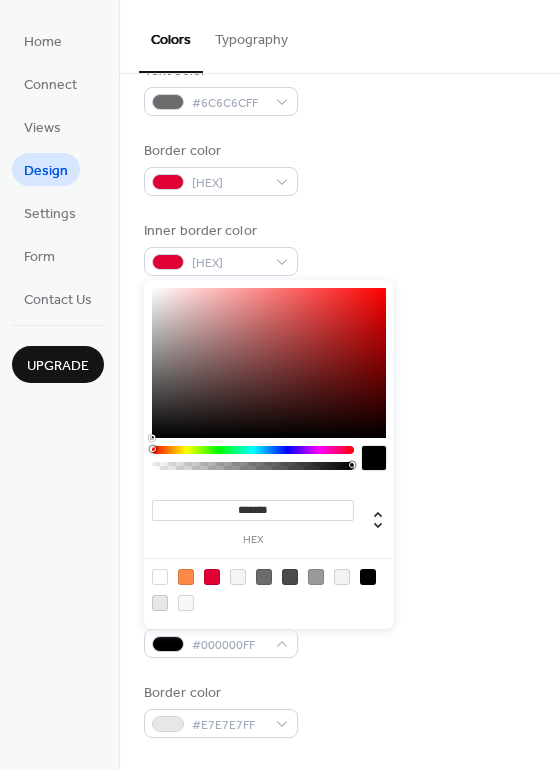 click at bounding box center [160, 577] 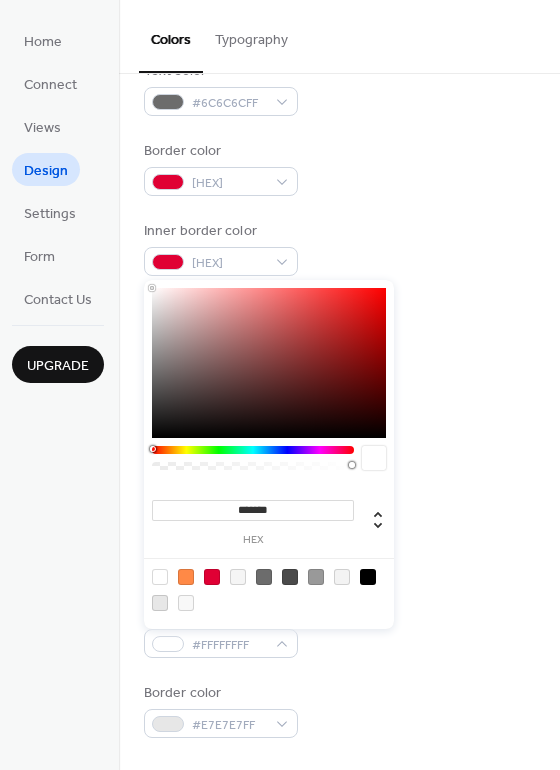 click on "Inner background color [HEX]" at bounding box center (339, 328) 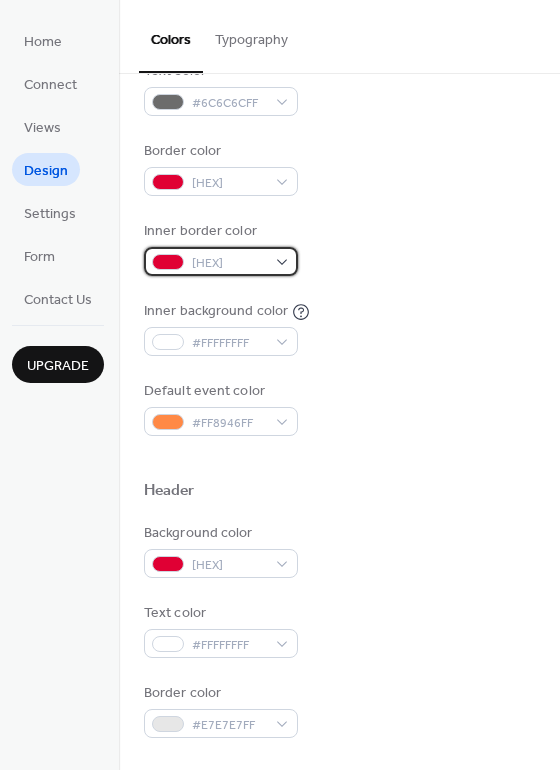 click on "[HEX]" at bounding box center (229, 263) 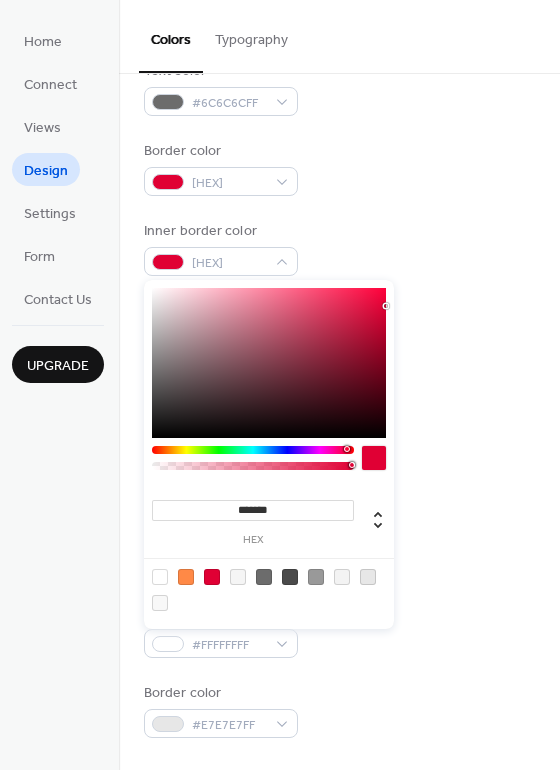 click at bounding box center (160, 577) 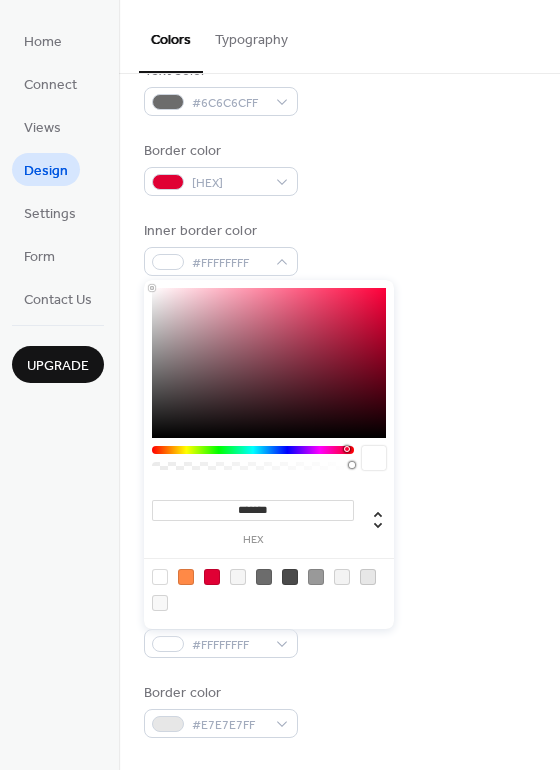 click at bounding box center [269, 589] 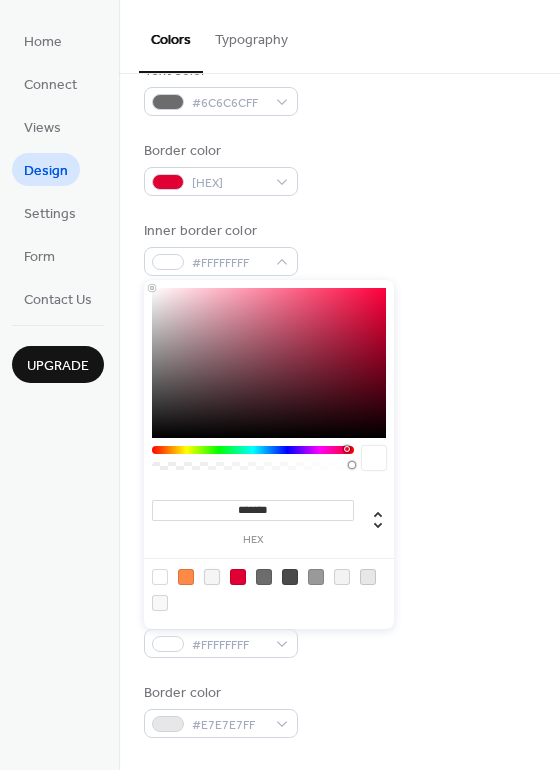 click at bounding box center (342, 577) 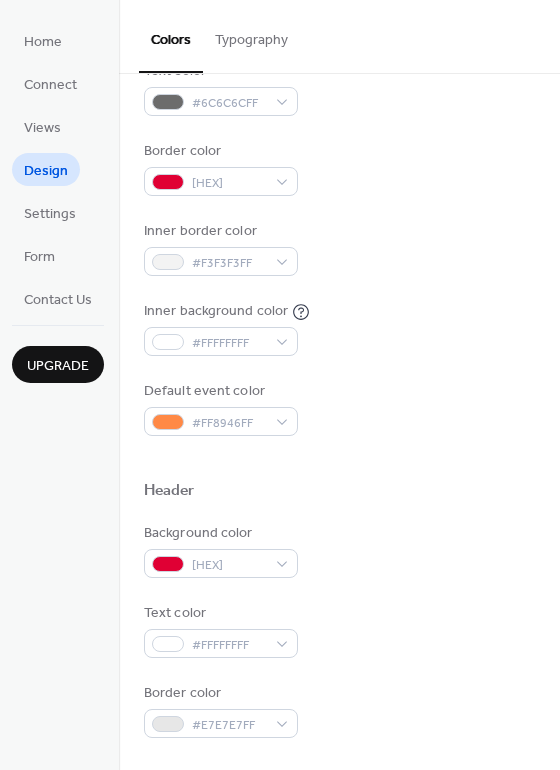 click on "Inner background color [HEX]" at bounding box center (339, 328) 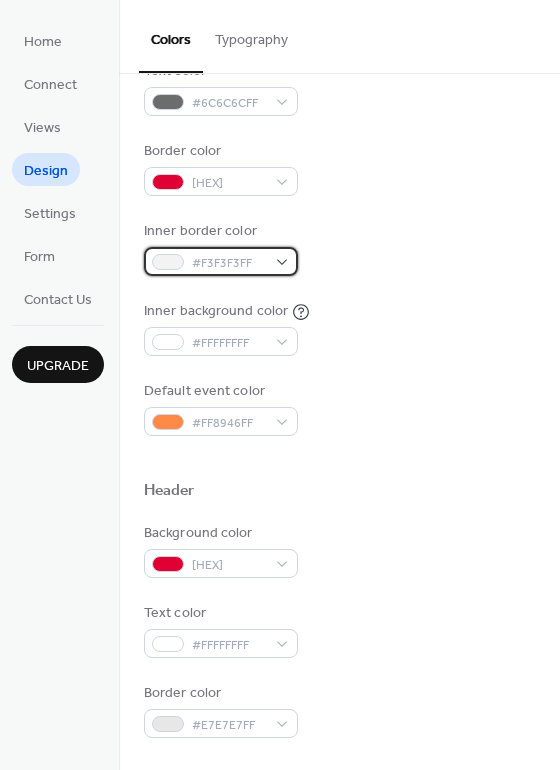 click on "#F3F3F3FF" at bounding box center (221, 261) 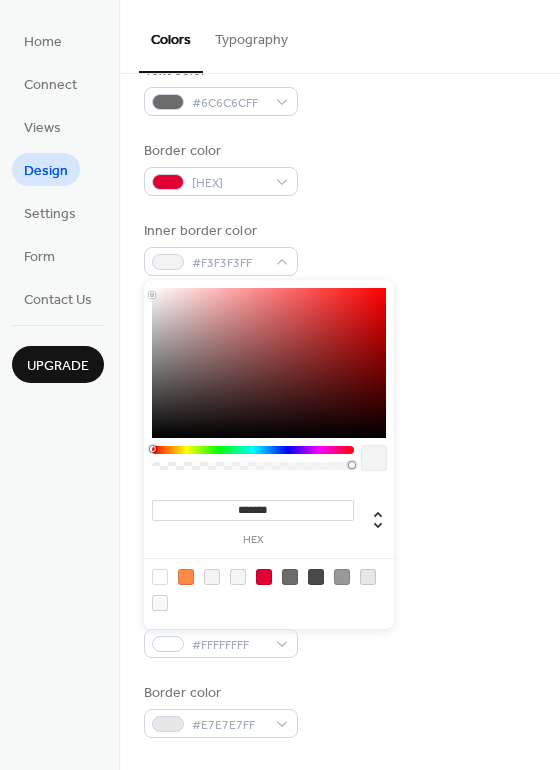 click at bounding box center [342, 577] 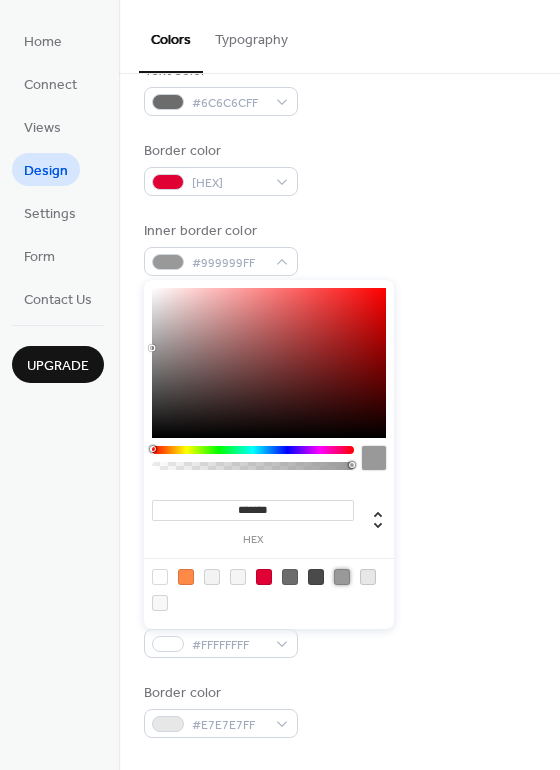 click on "Background color [HEX] Text color [HEX] Border color [HEX] Inner border color [HEX] Inner background color [HEX] Default event color [HEX]" at bounding box center [339, 208] 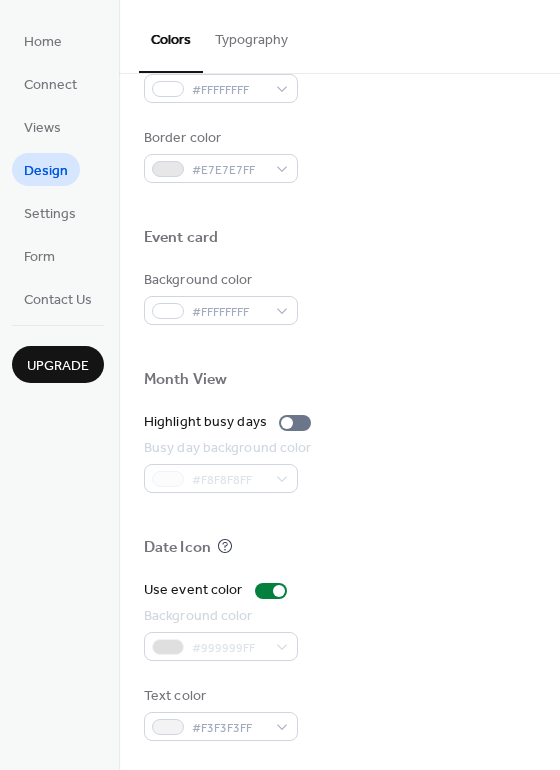 scroll, scrollTop: 856, scrollLeft: 0, axis: vertical 